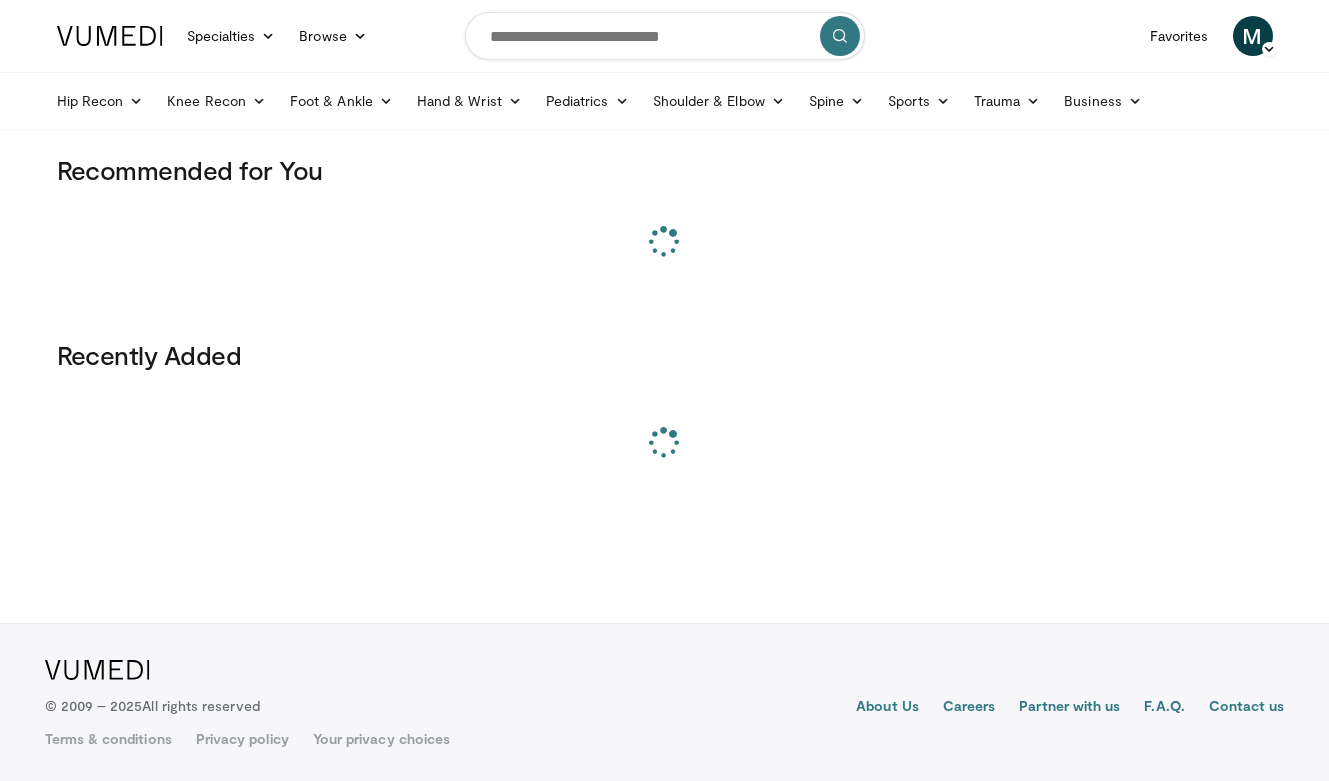 scroll, scrollTop: 0, scrollLeft: 0, axis: both 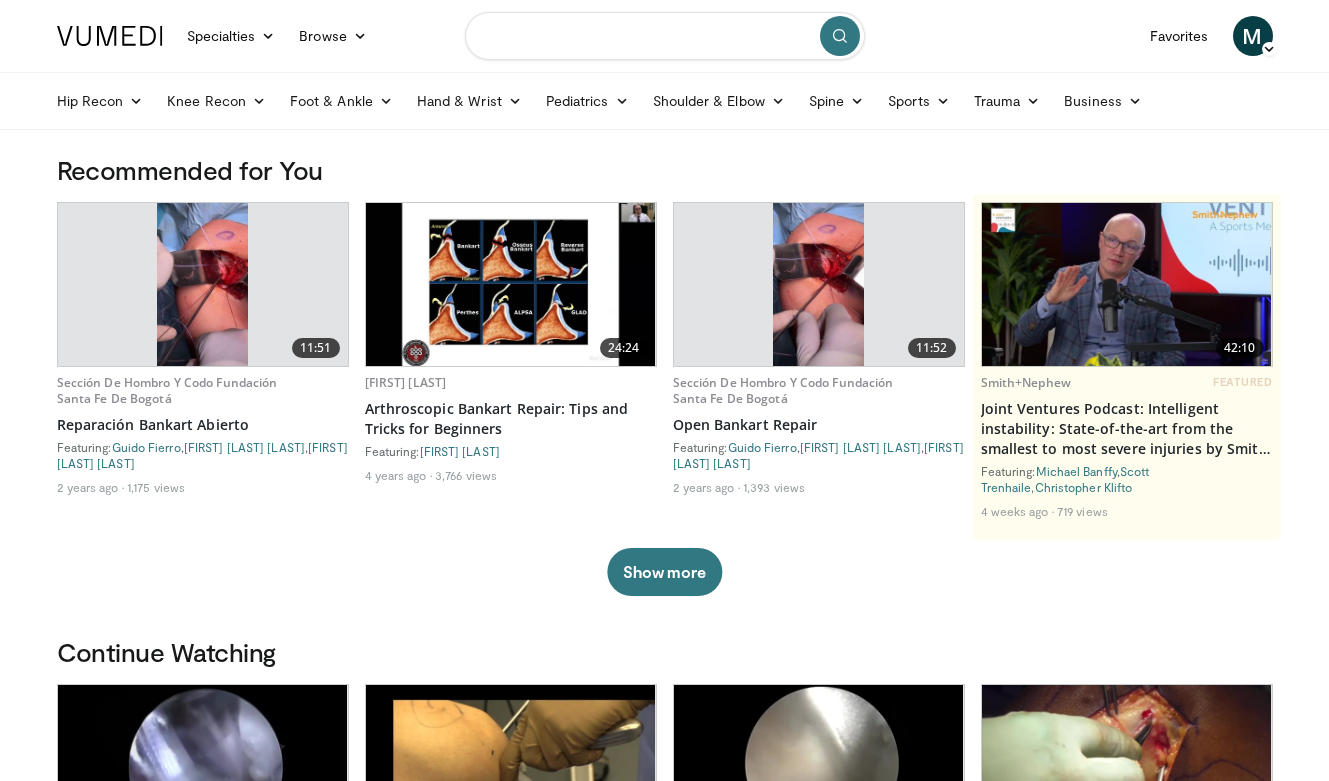 click at bounding box center (665, 36) 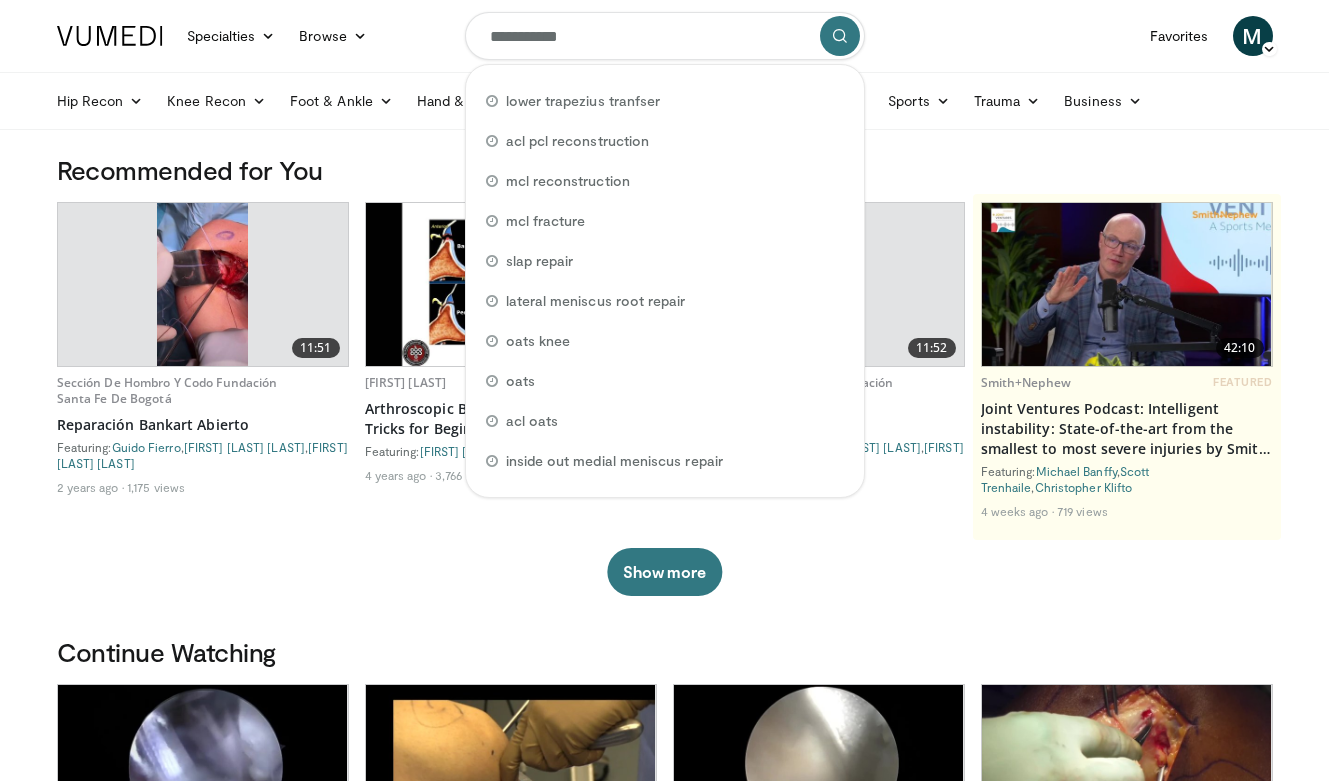type on "**********" 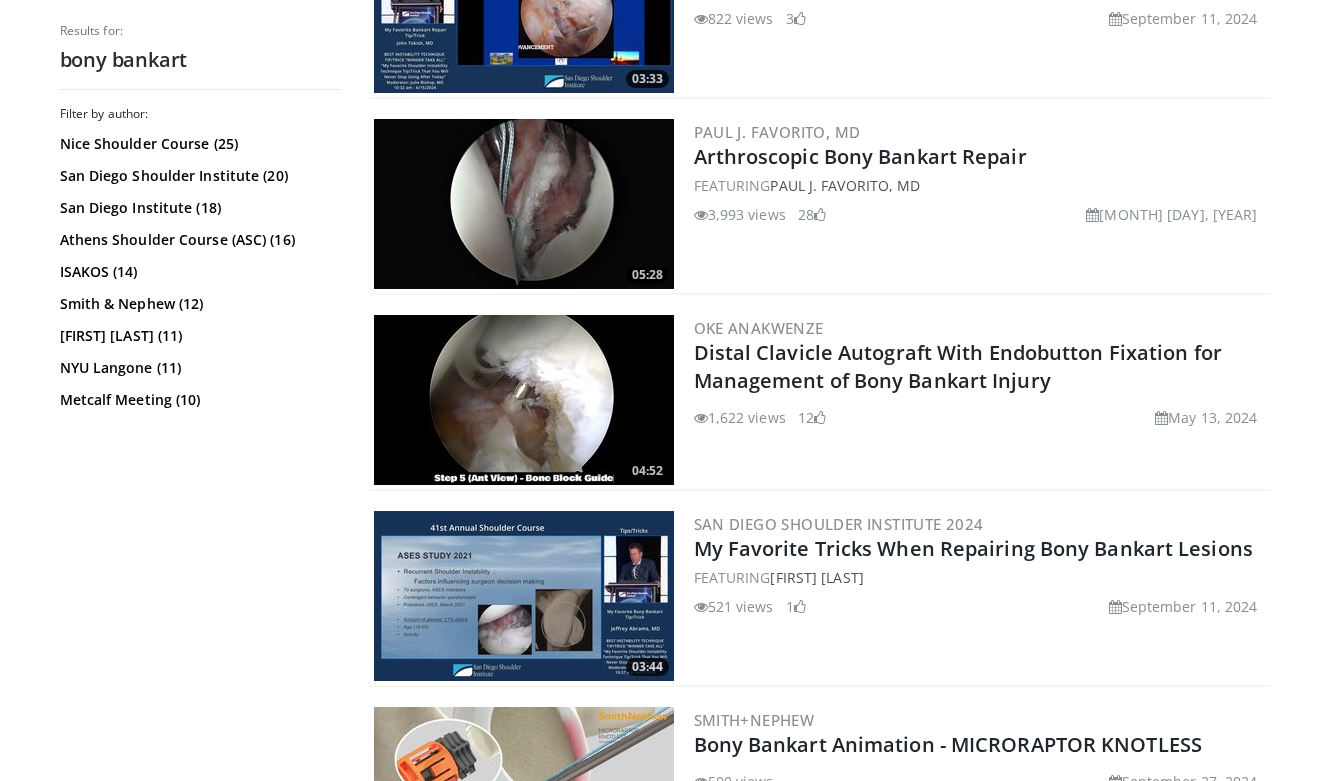 scroll, scrollTop: 894, scrollLeft: 0, axis: vertical 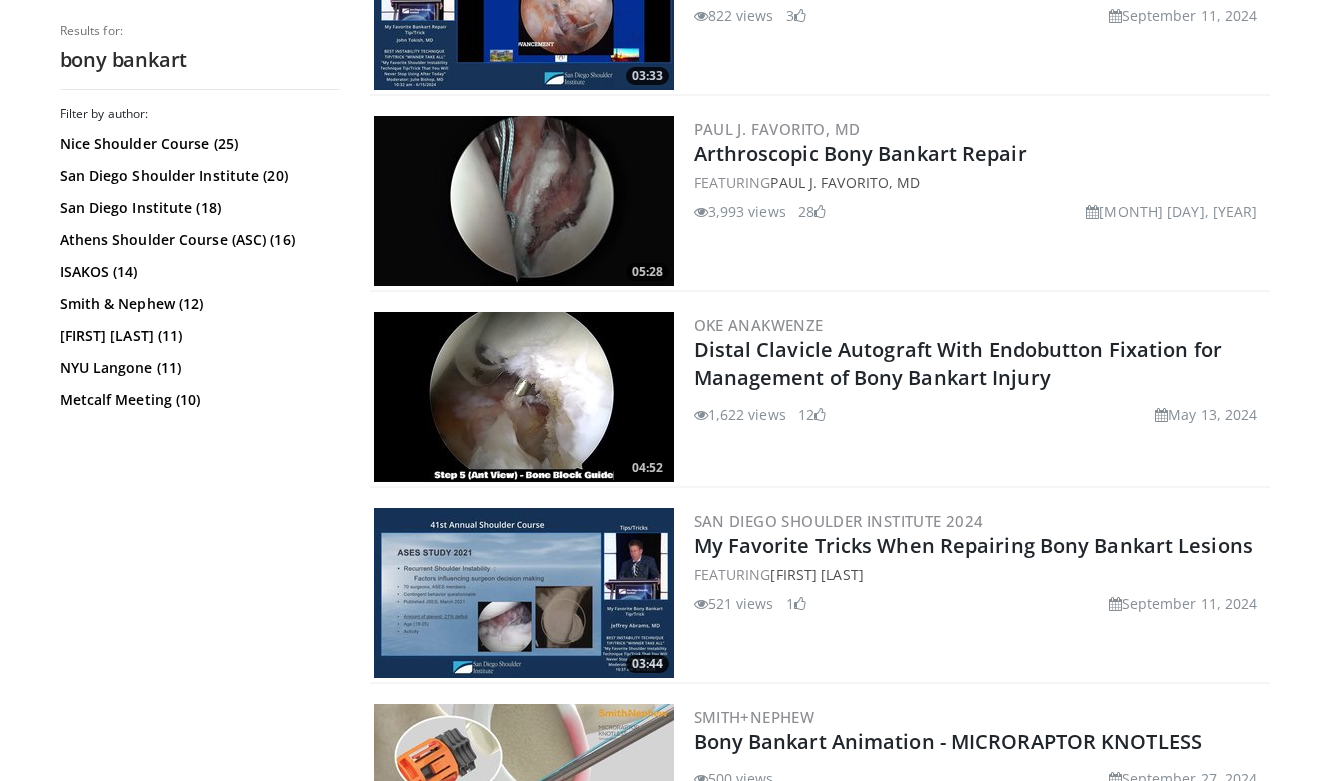 click at bounding box center (524, 201) 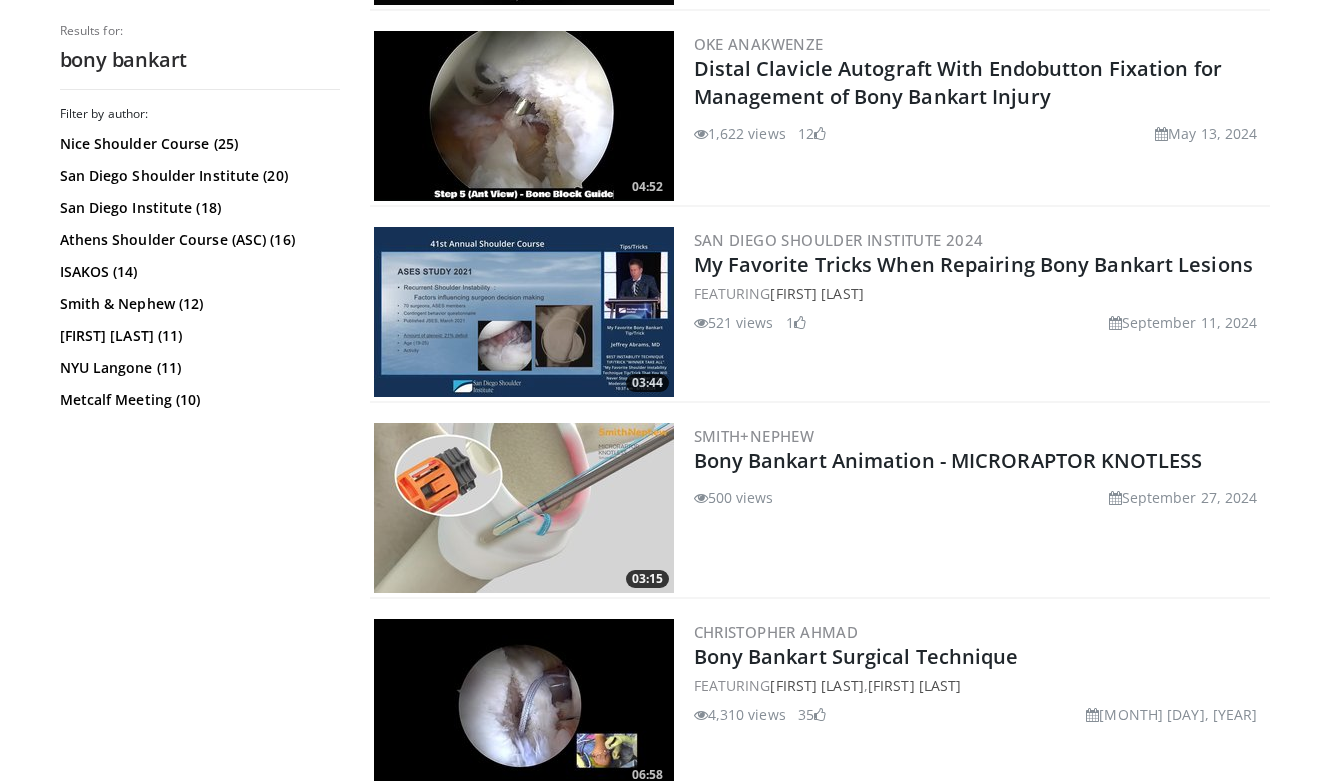 scroll, scrollTop: 1176, scrollLeft: 0, axis: vertical 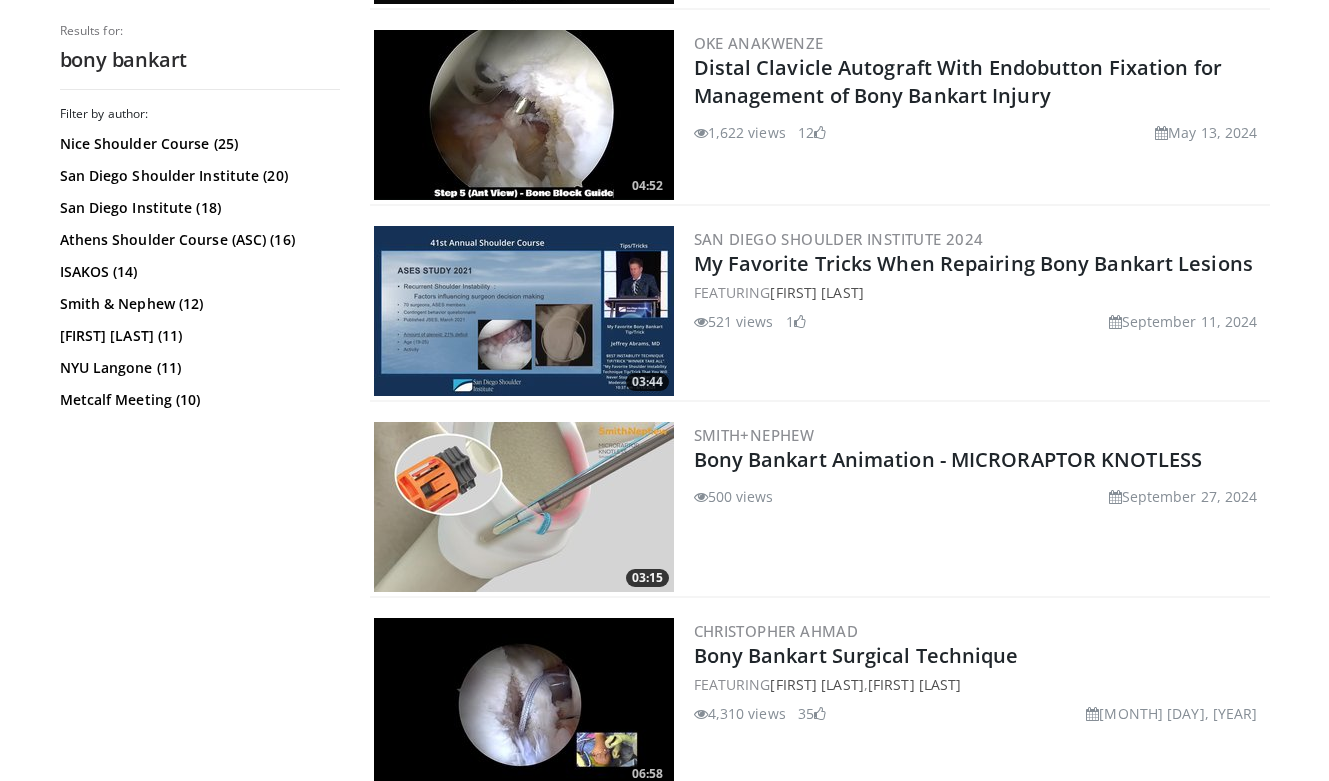 click at bounding box center [524, 311] 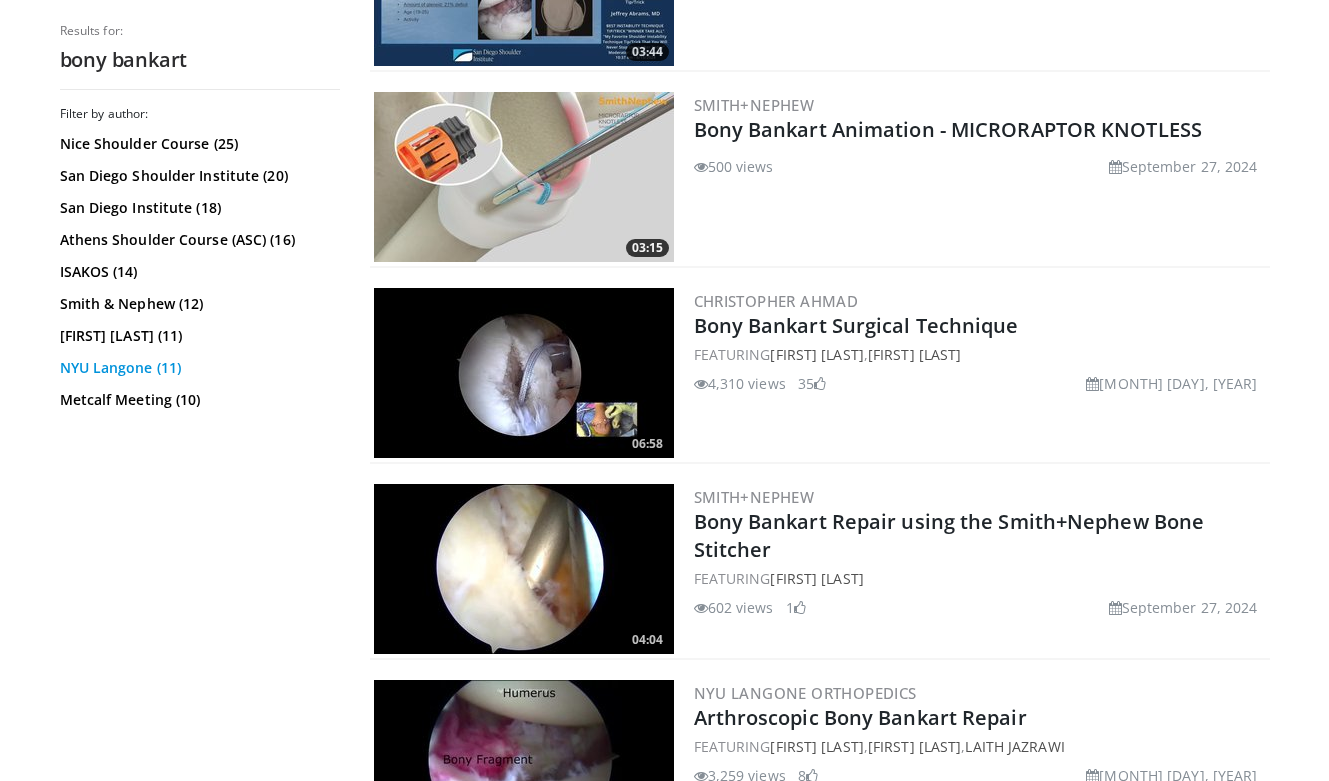 scroll, scrollTop: 1508, scrollLeft: 0, axis: vertical 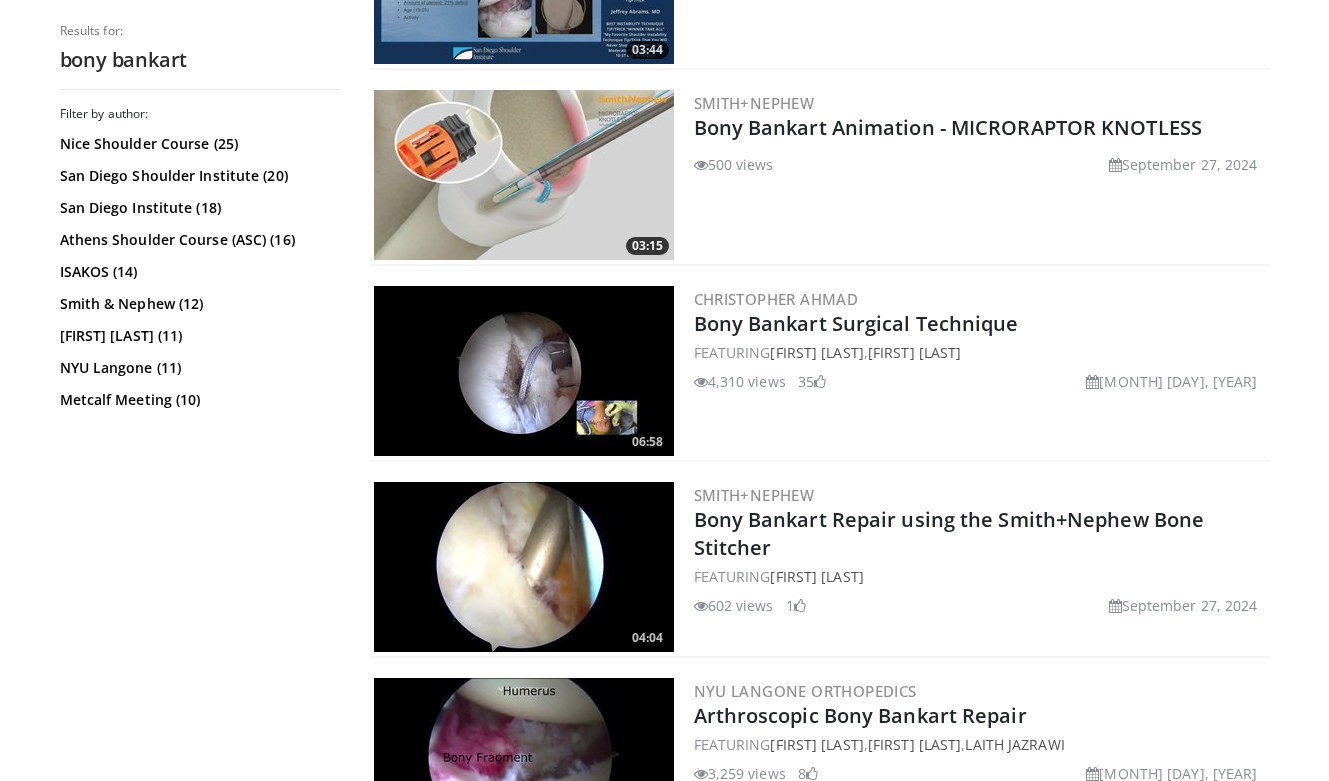 click at bounding box center [524, 371] 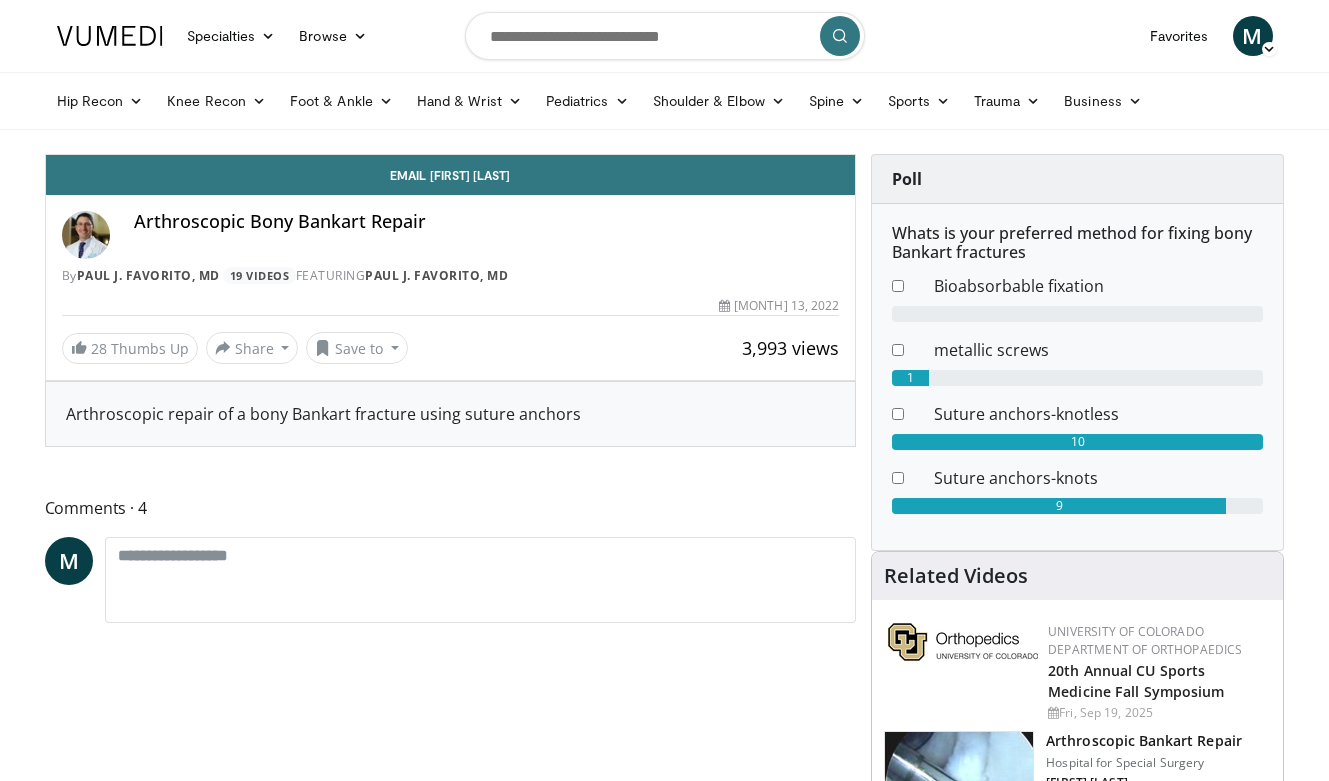 scroll, scrollTop: 0, scrollLeft: 0, axis: both 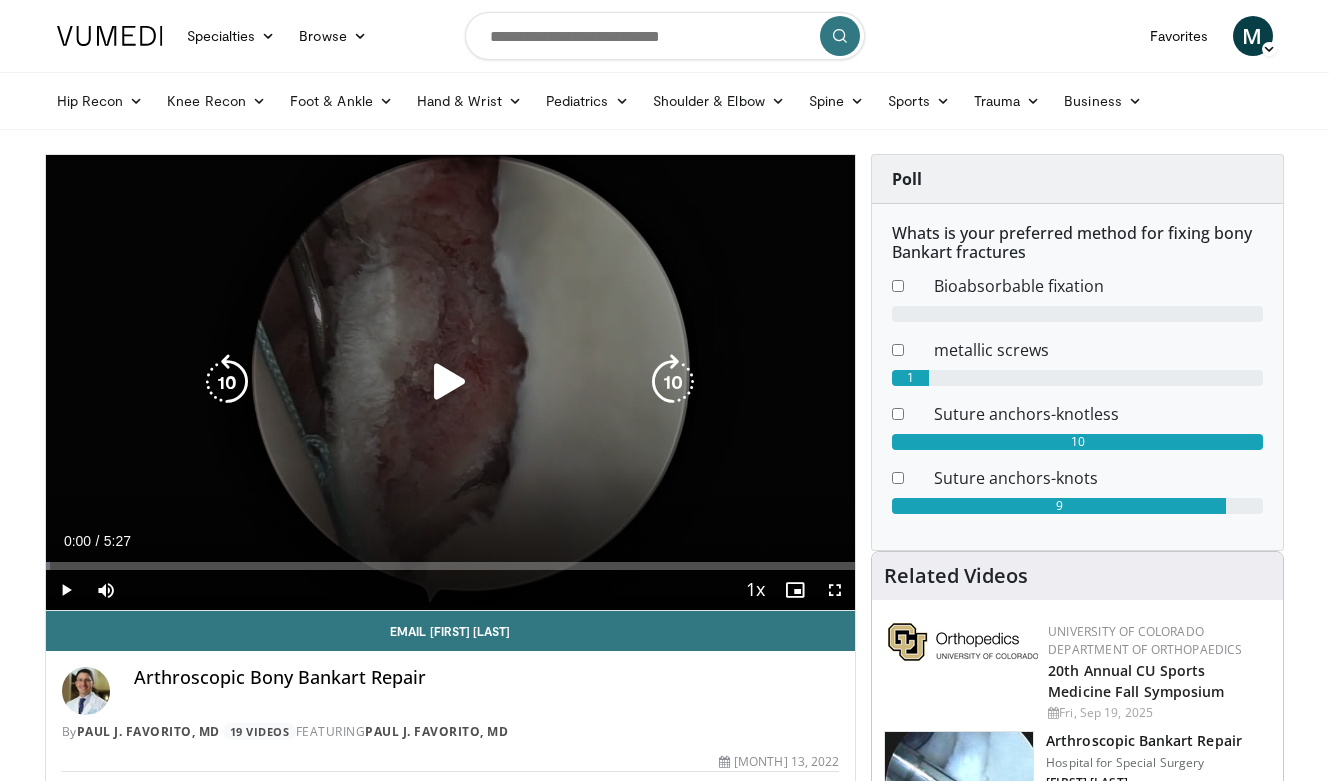 click at bounding box center [450, 382] 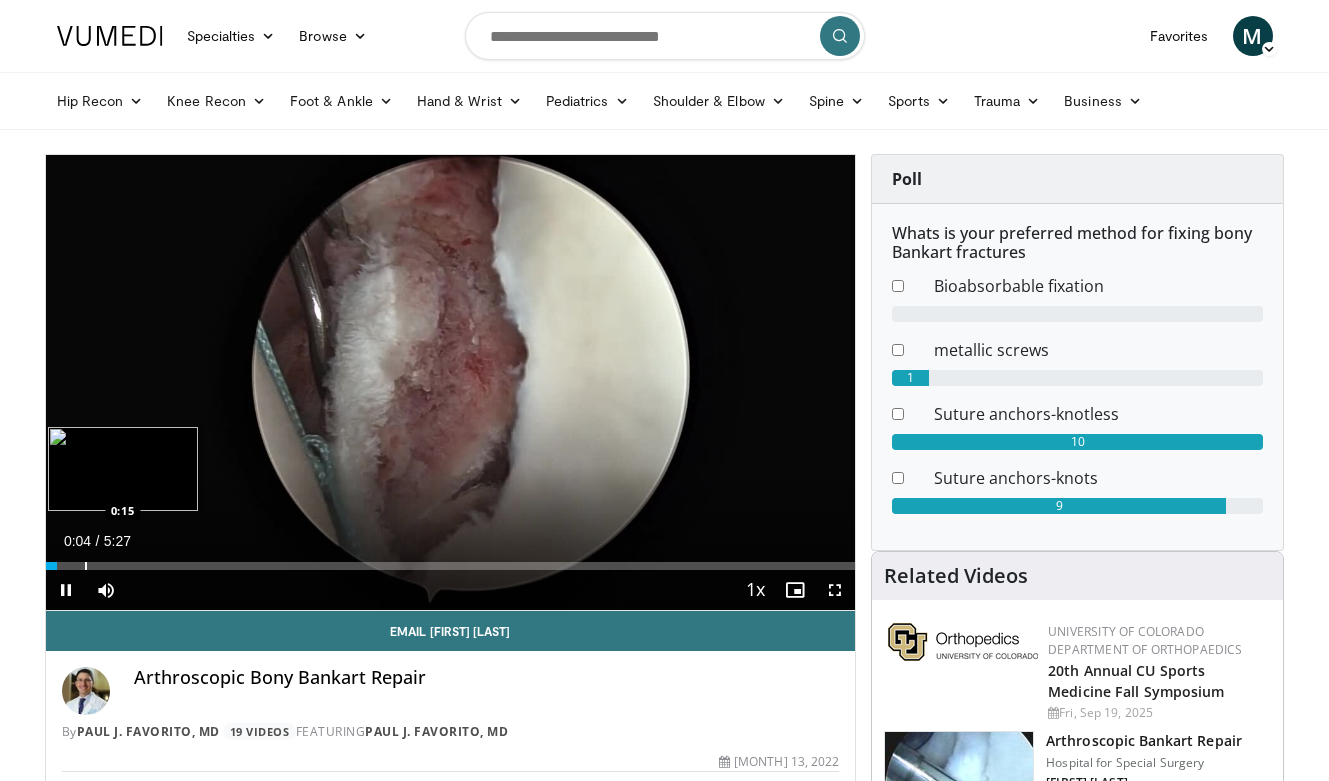click at bounding box center (86, 566) 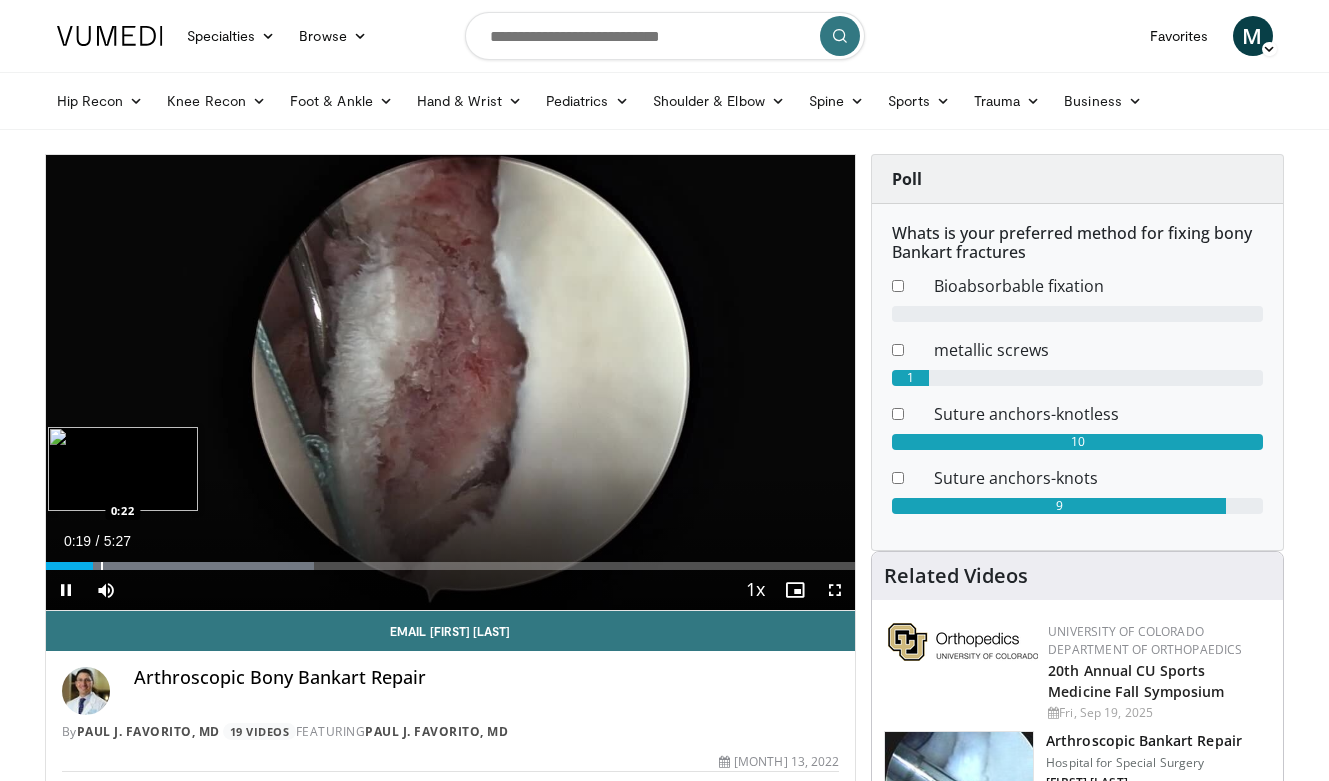 click at bounding box center [102, 566] 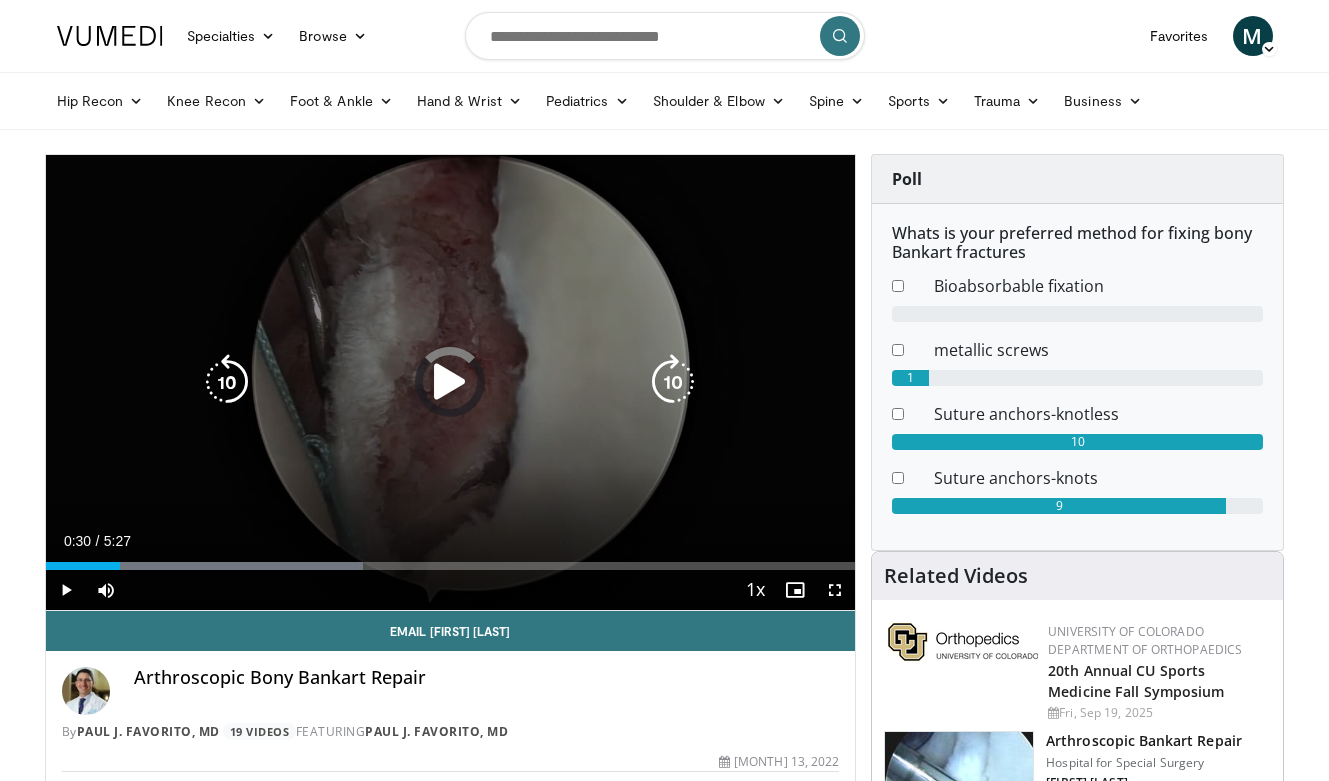 click on "Loaded :  39.21% 0:24 0:22" at bounding box center (451, 566) 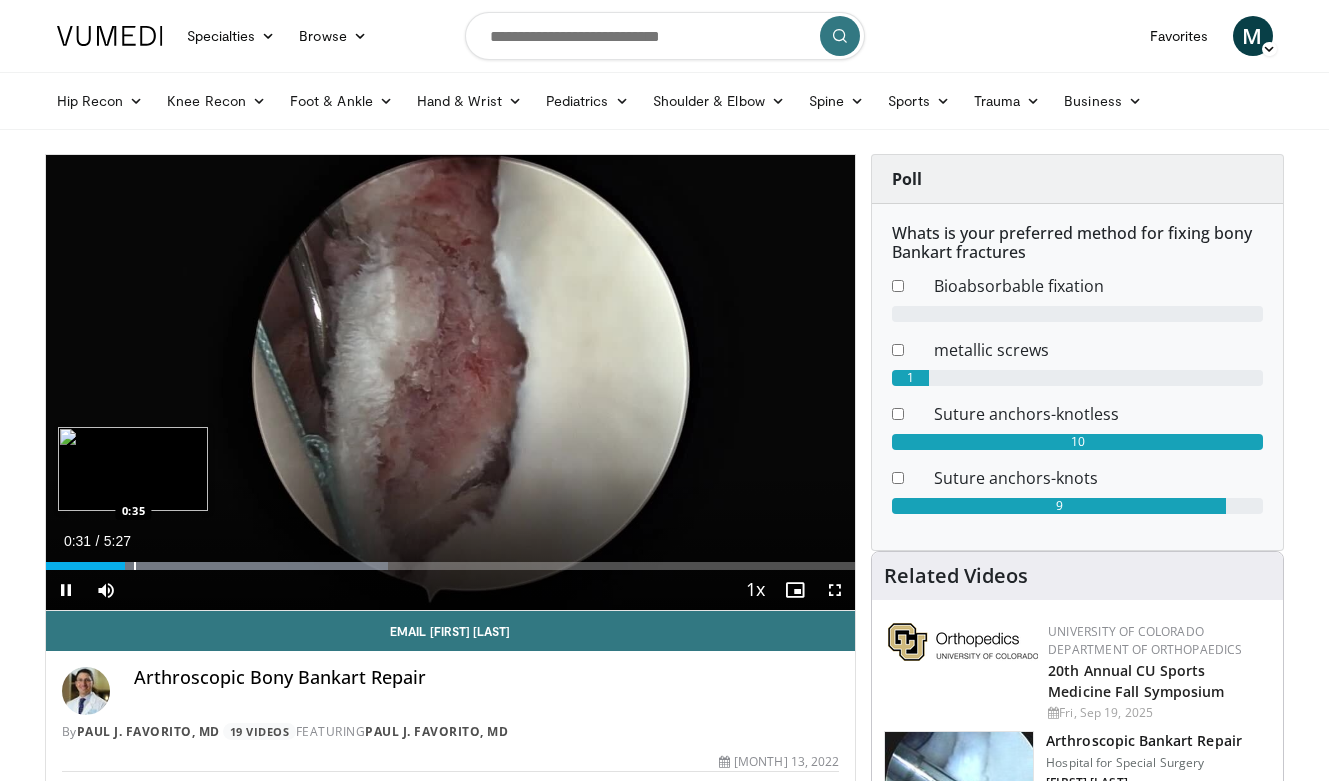click at bounding box center (135, 566) 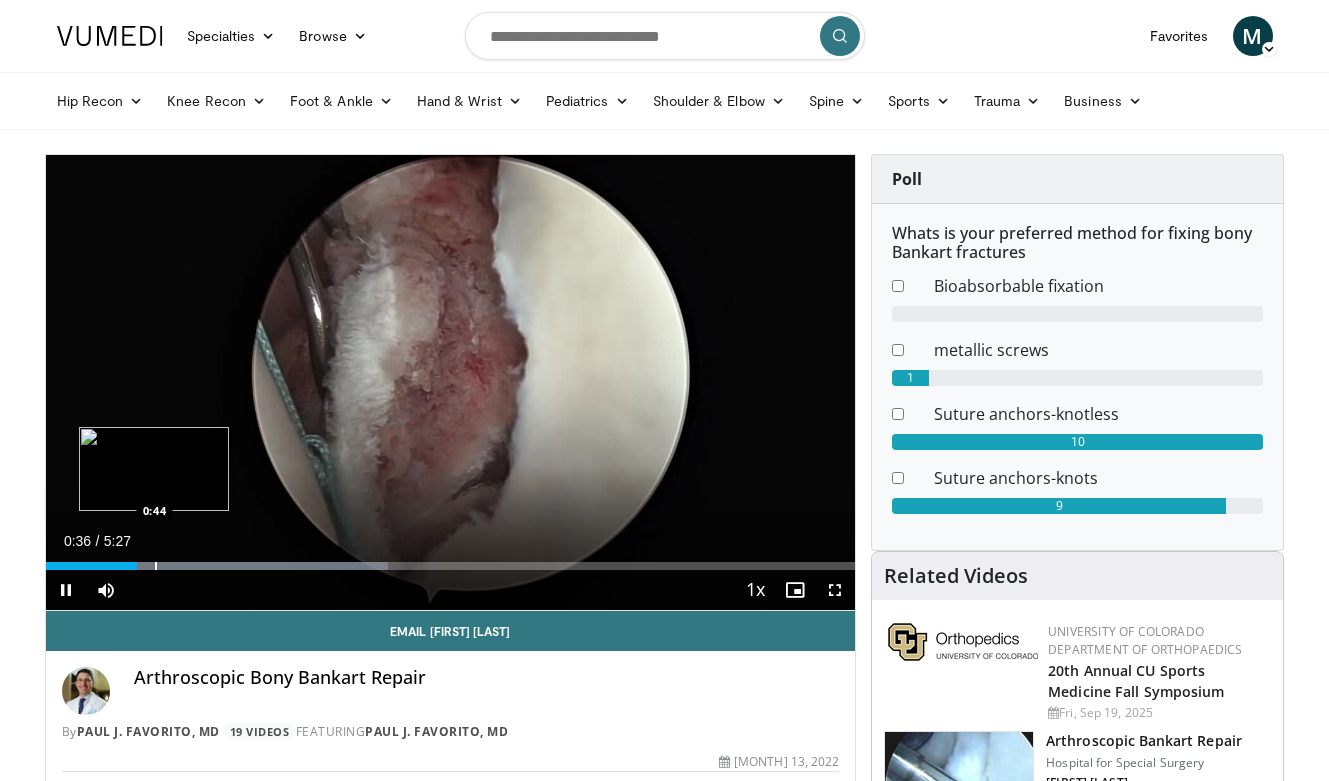 click at bounding box center (156, 566) 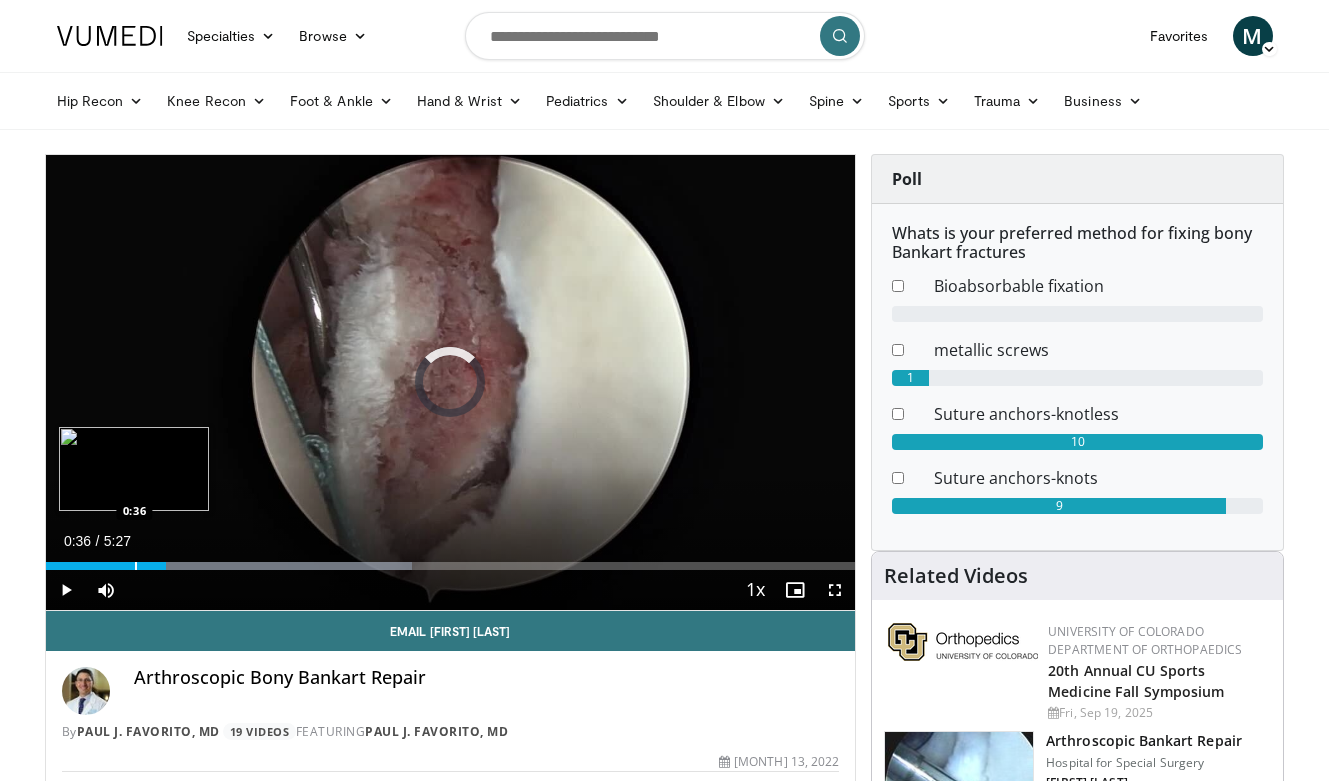 click at bounding box center [136, 566] 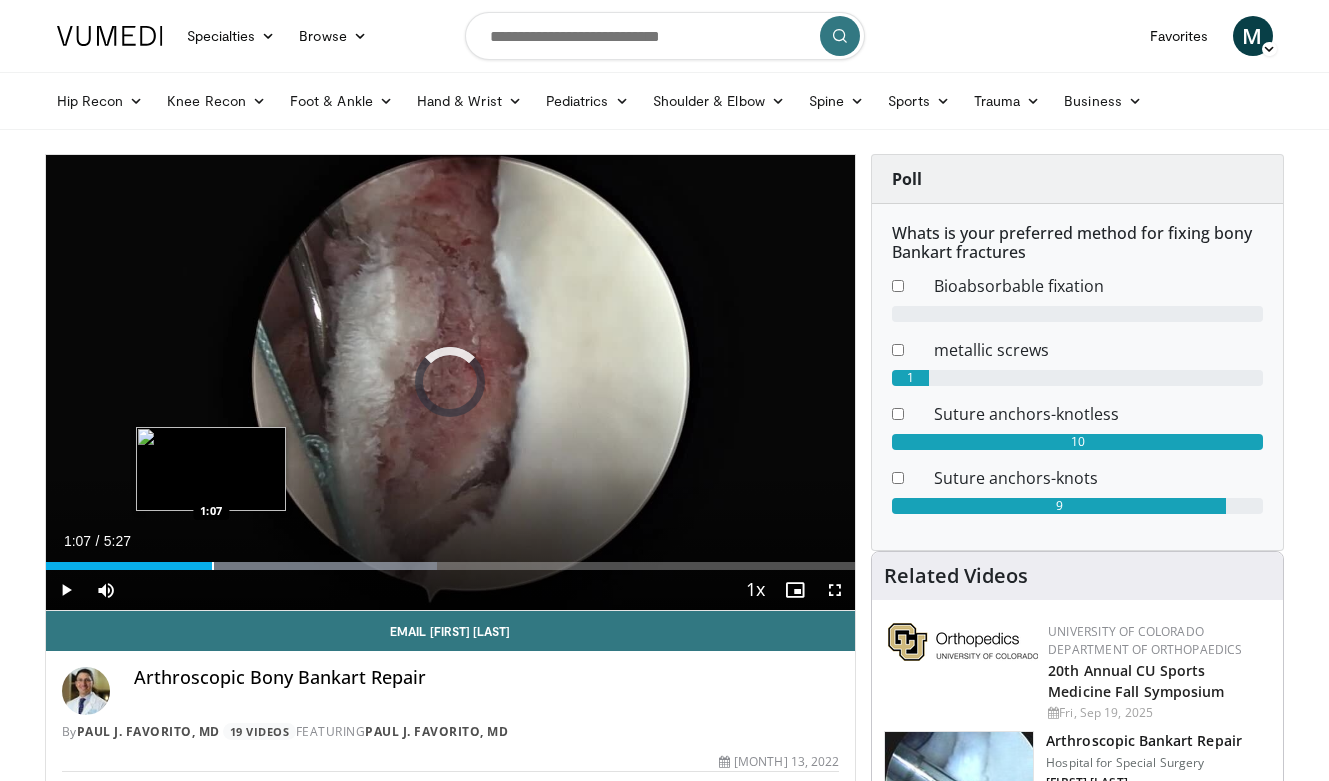 click at bounding box center [213, 566] 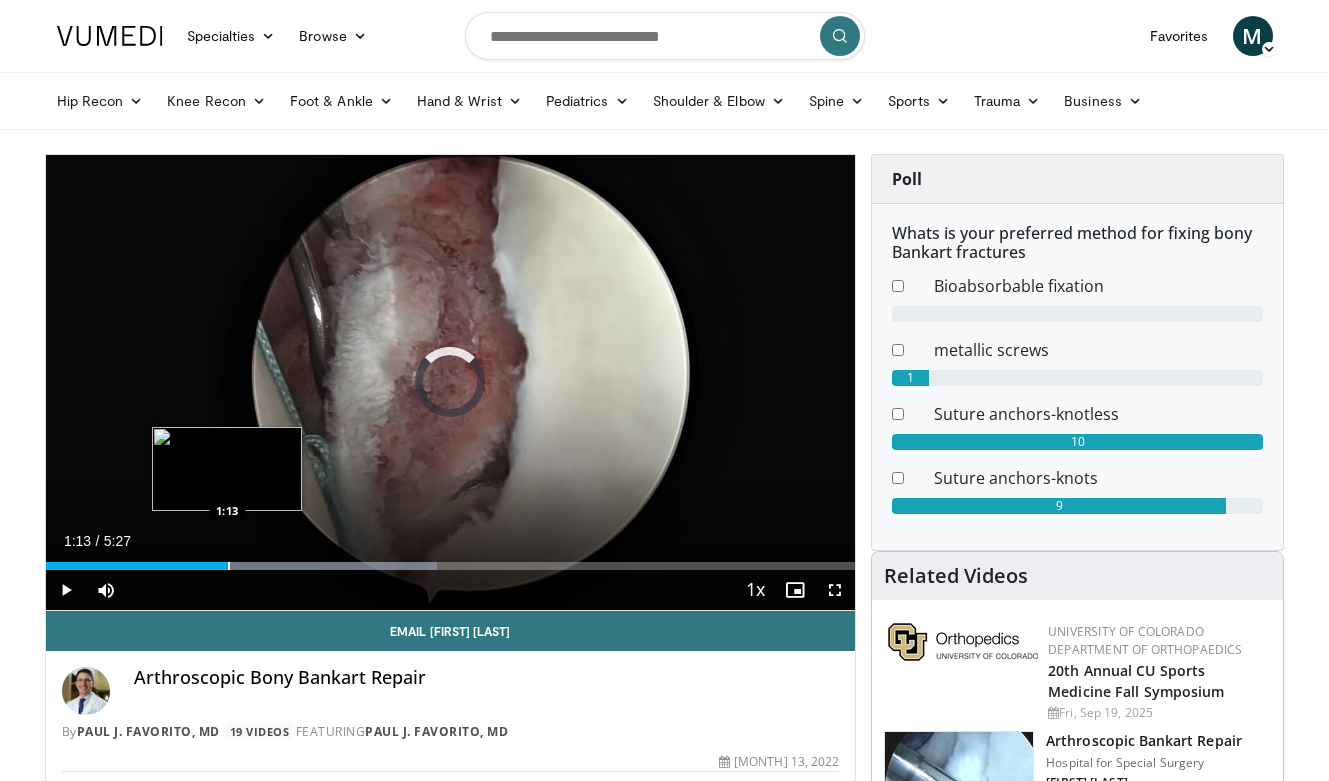 click at bounding box center (229, 566) 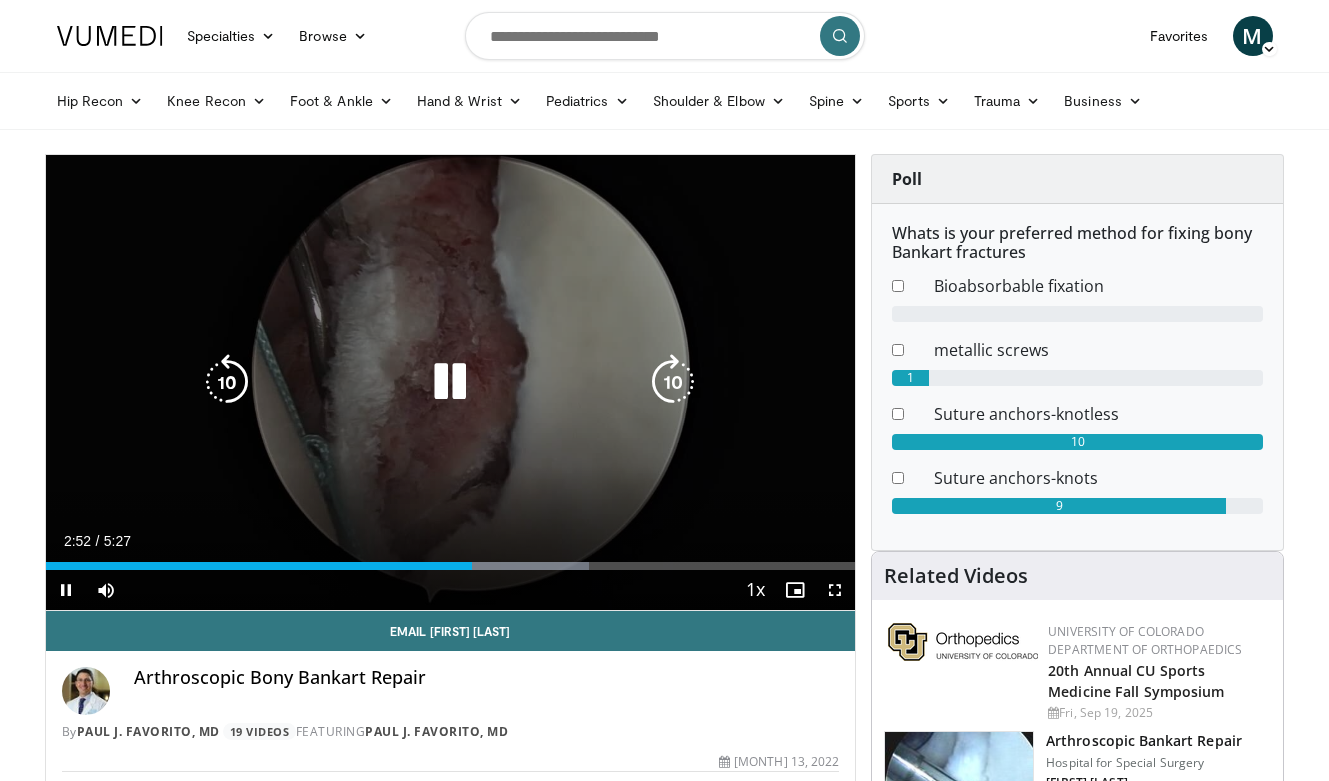 click at bounding box center [450, 382] 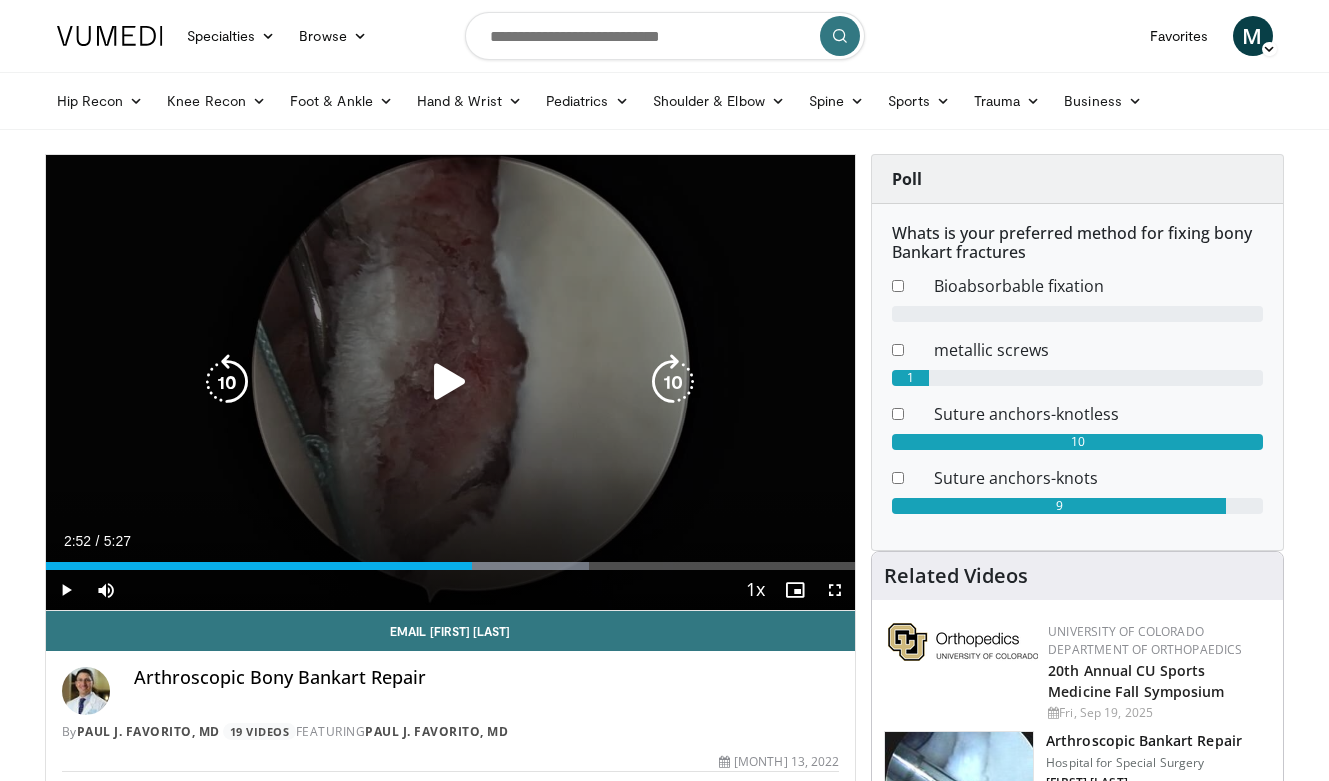 click at bounding box center (450, 382) 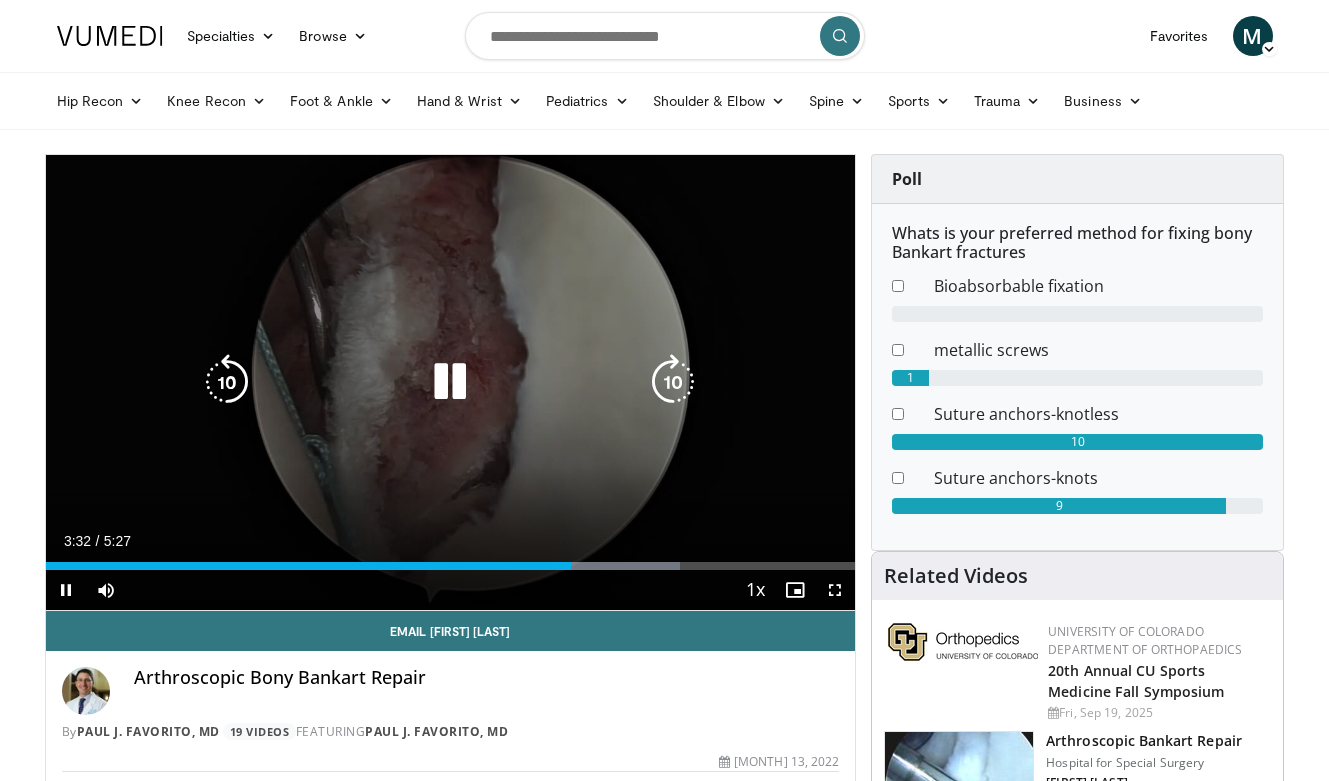 click at bounding box center (450, 382) 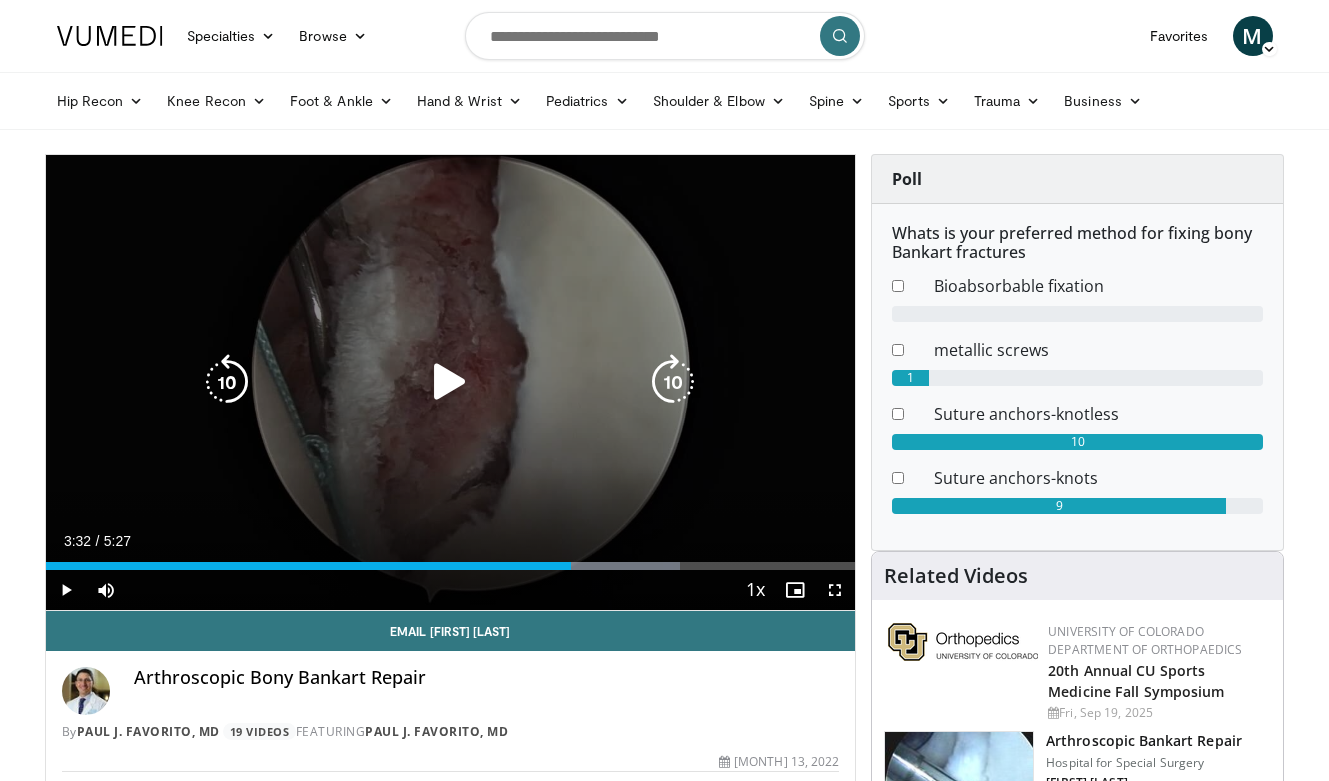 click at bounding box center (450, 382) 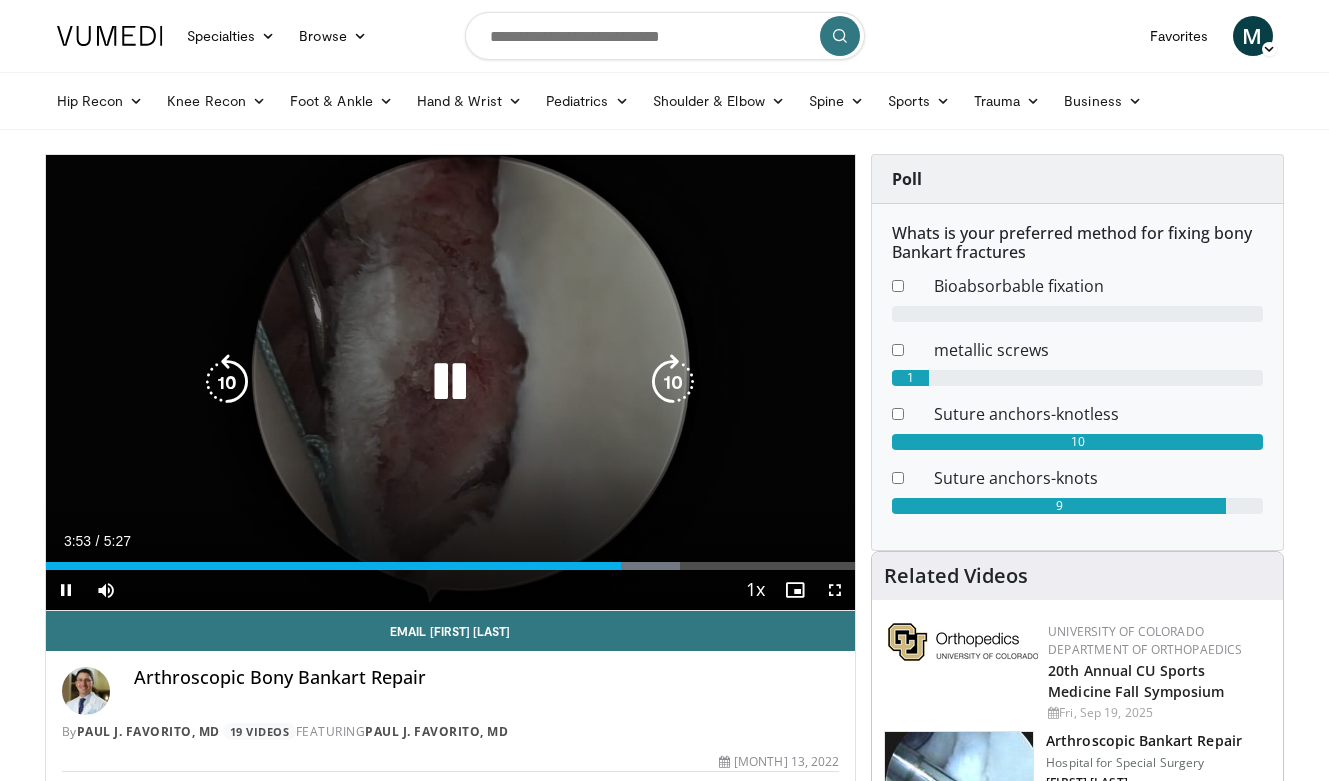 click at bounding box center (450, 382) 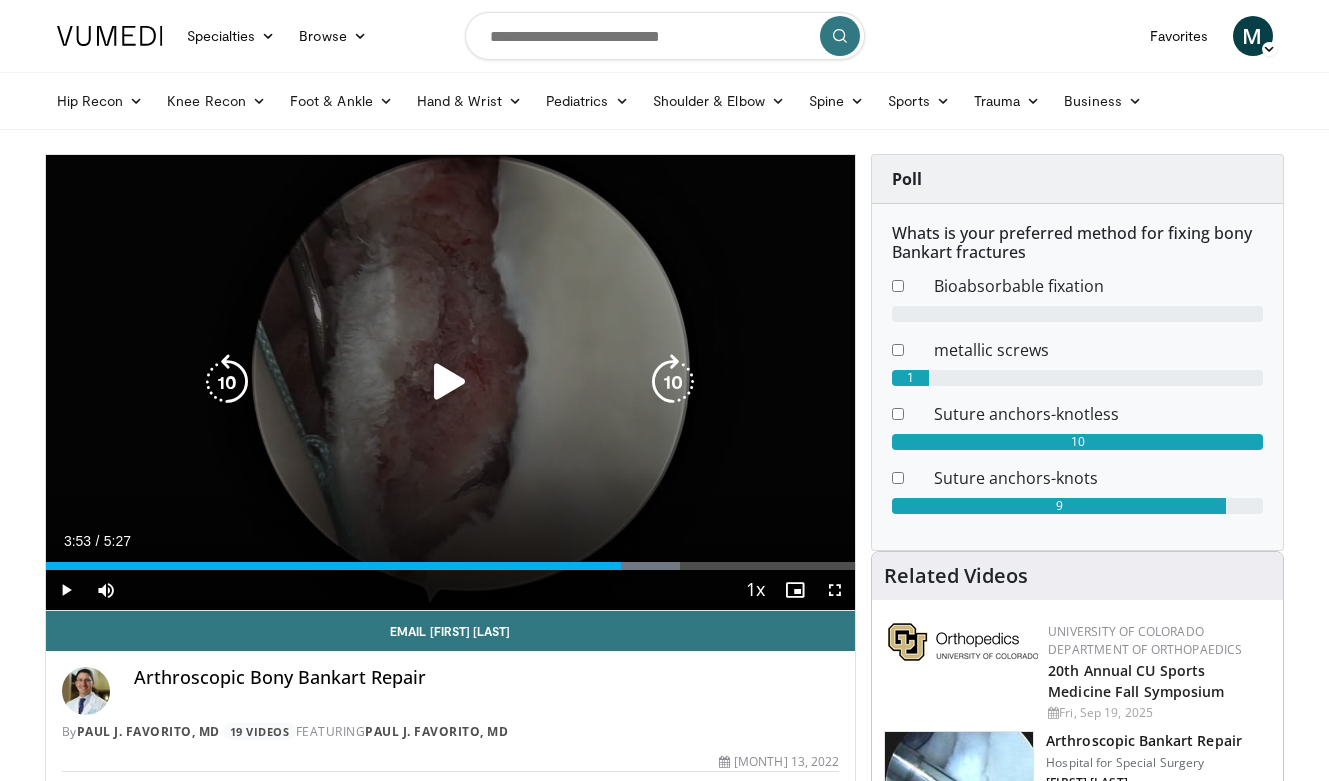 click at bounding box center [450, 382] 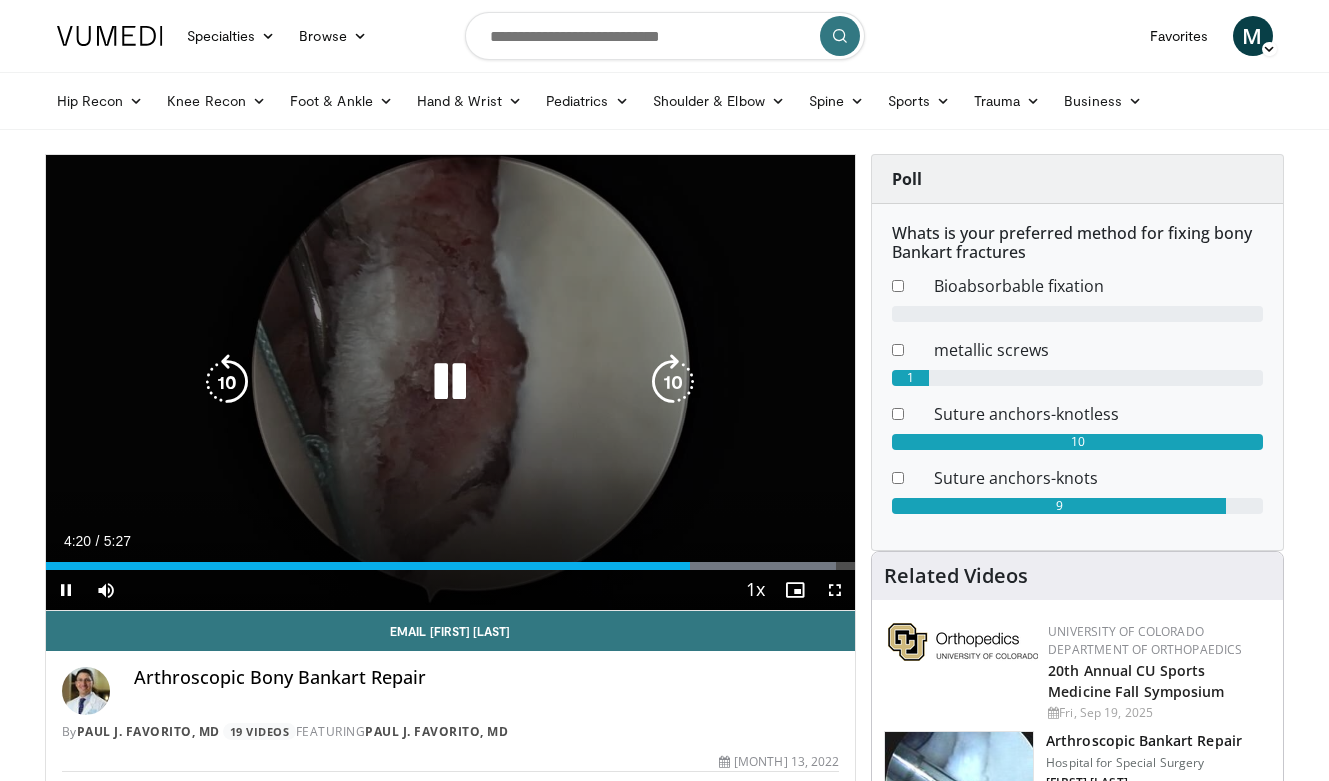 click at bounding box center (450, 382) 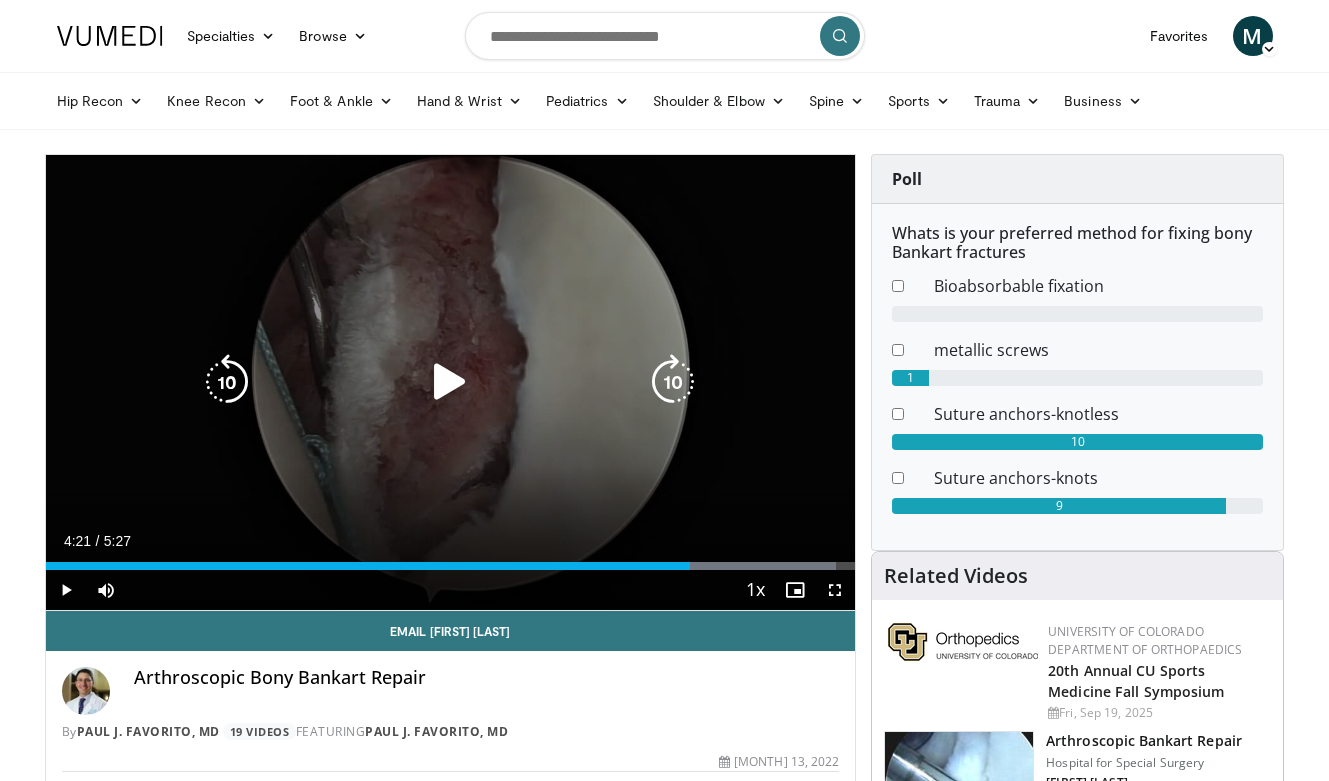 click at bounding box center (450, 382) 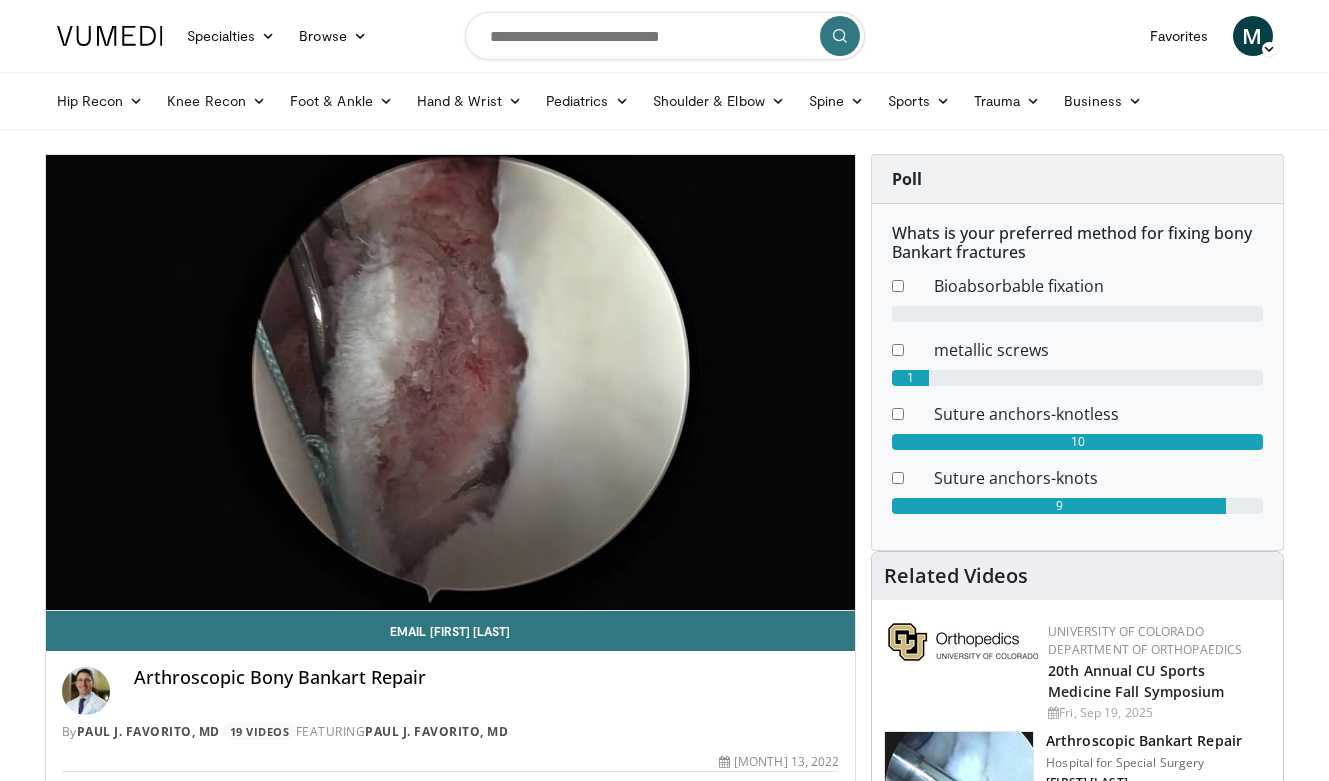 scroll, scrollTop: 1, scrollLeft: 0, axis: vertical 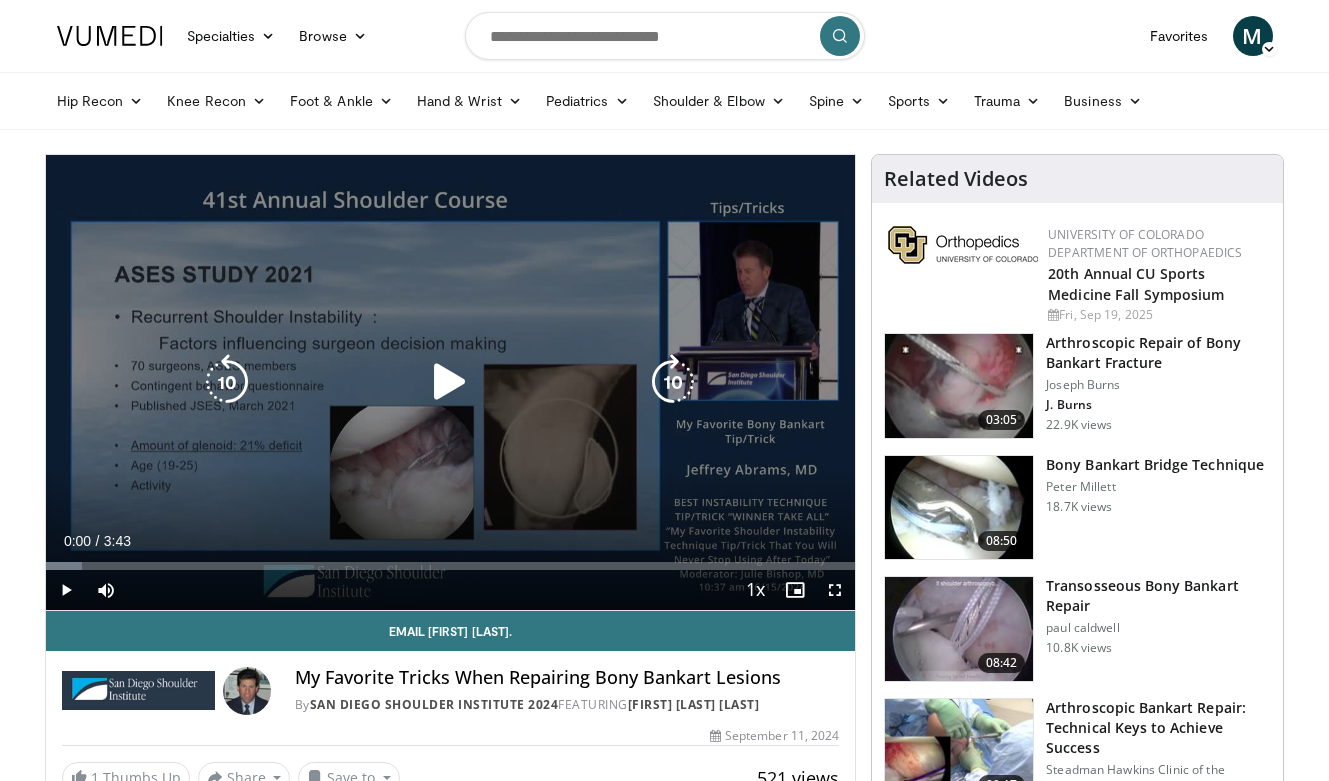 click at bounding box center (450, 382) 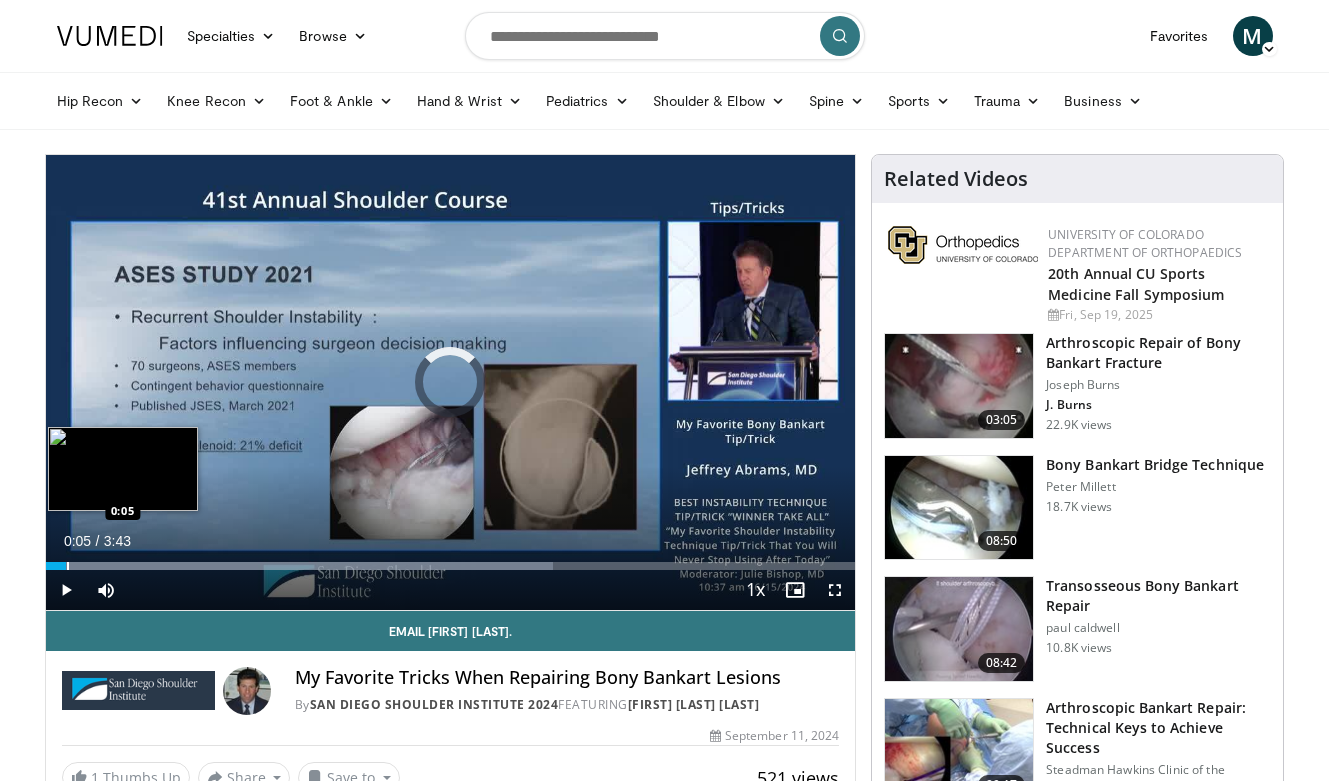 click at bounding box center (68, 566) 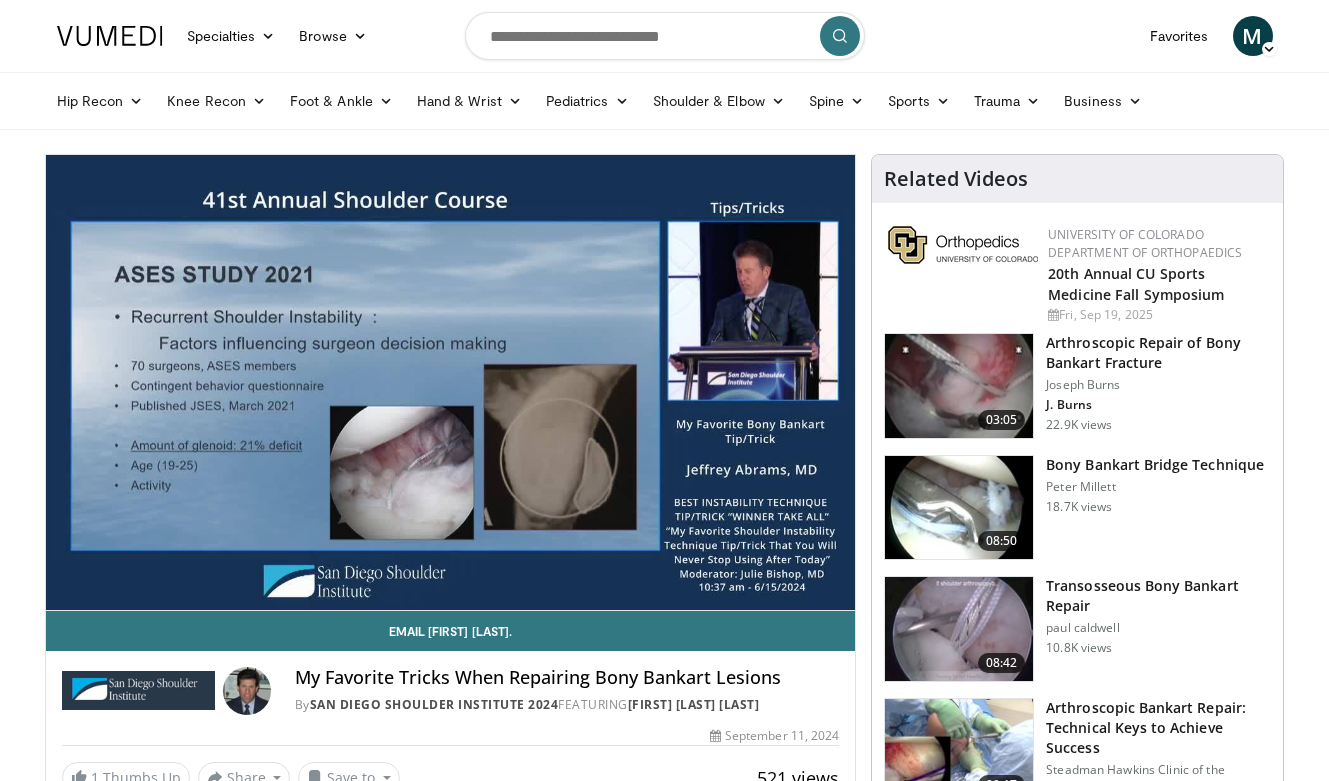 click on "10 seconds
Tap to unmute" at bounding box center [451, 382] 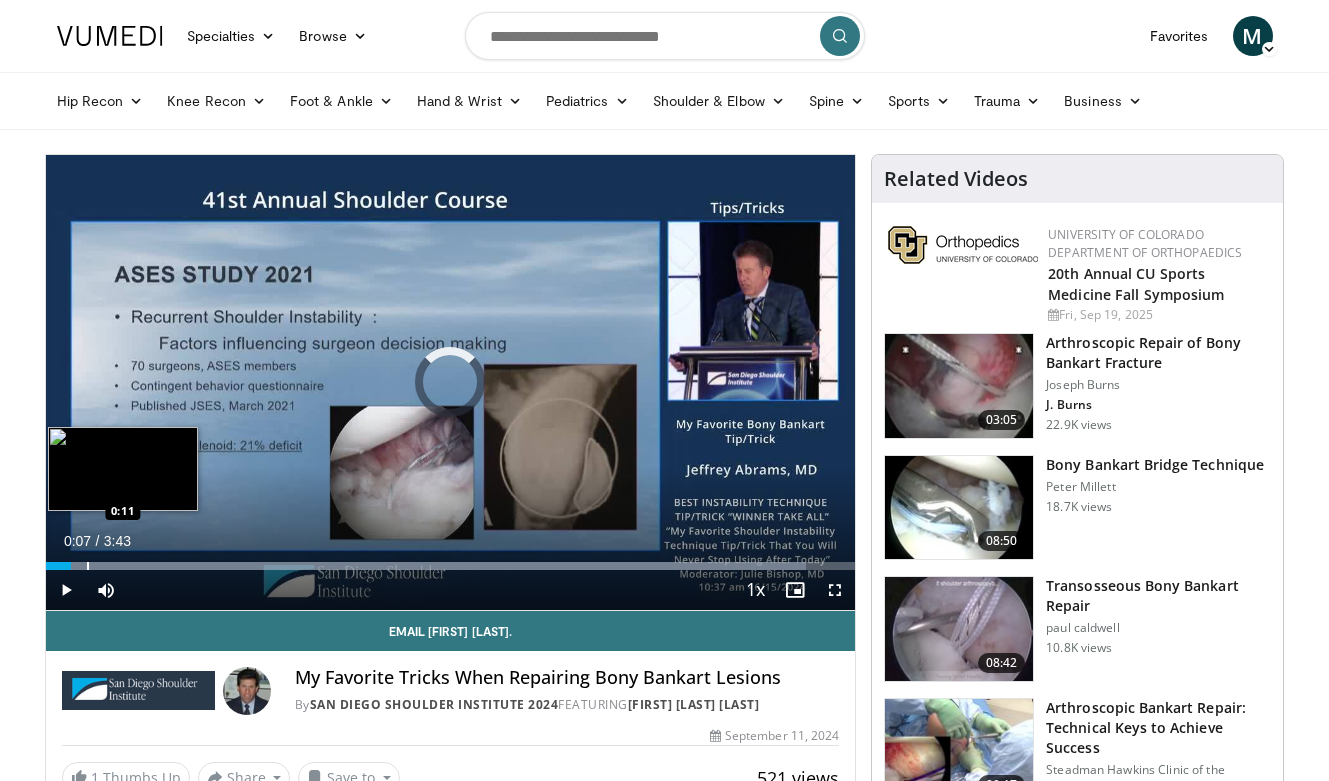 click at bounding box center [88, 566] 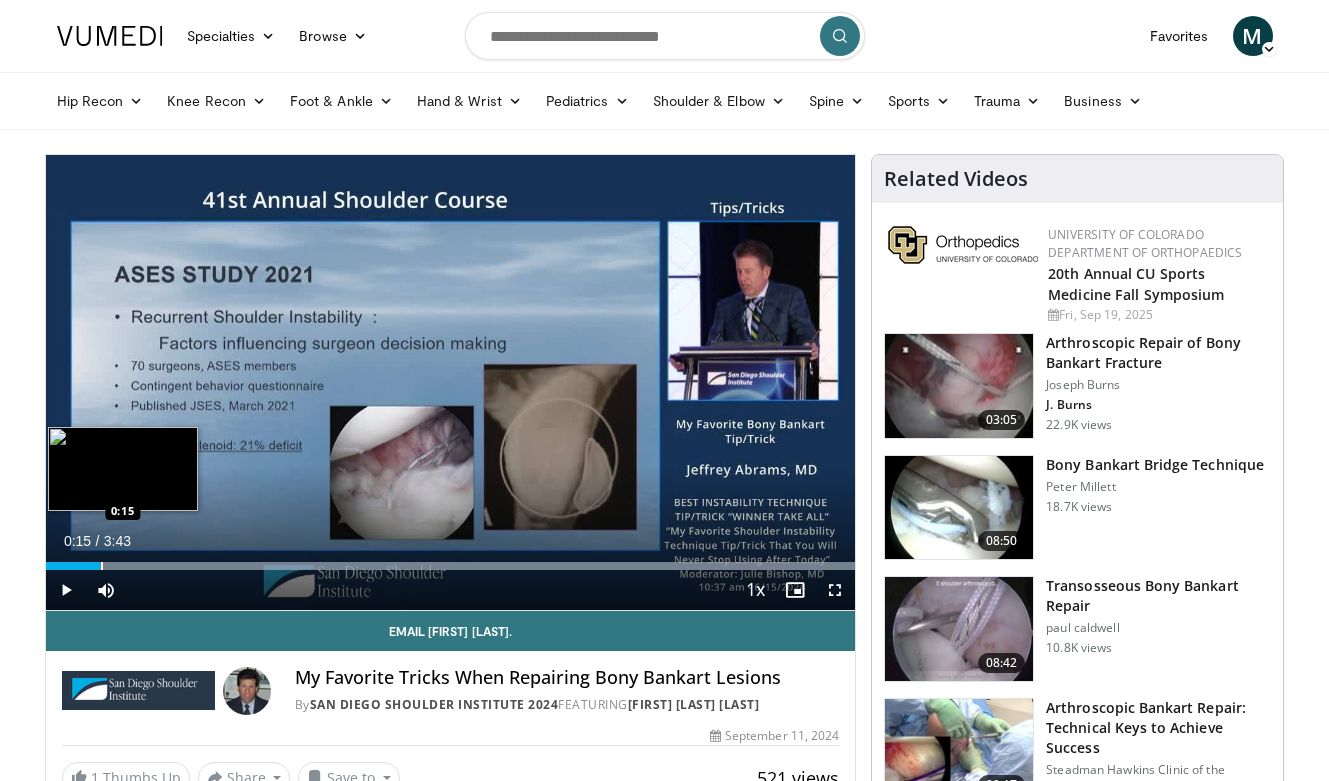 click at bounding box center [102, 566] 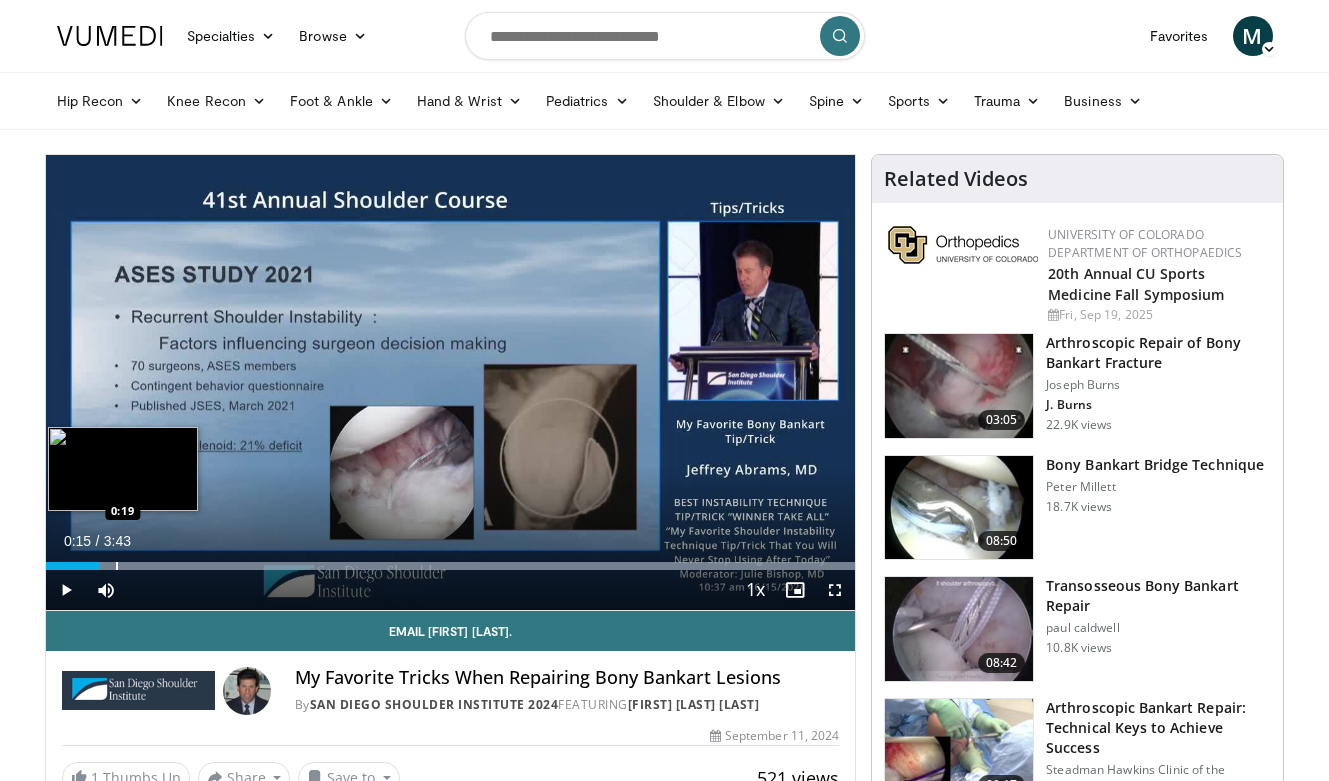 click at bounding box center [117, 566] 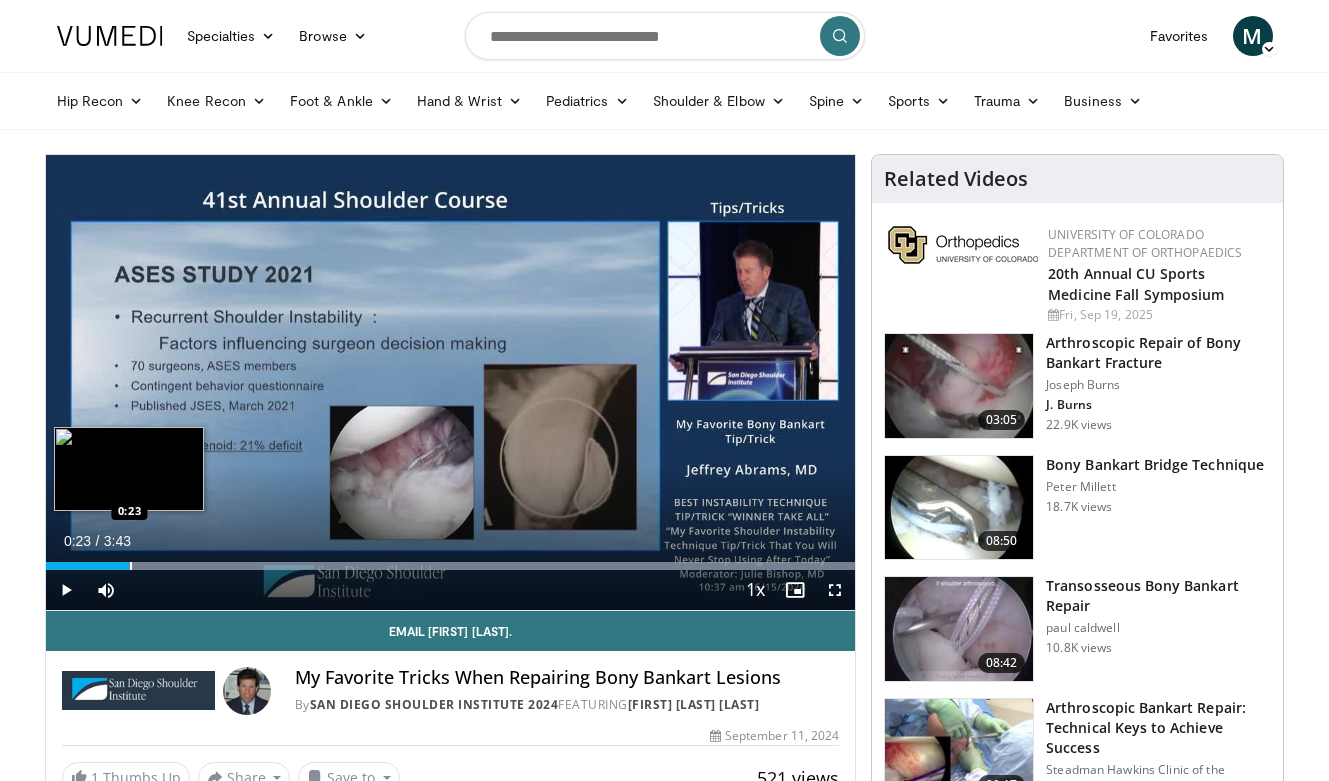 click at bounding box center (131, 566) 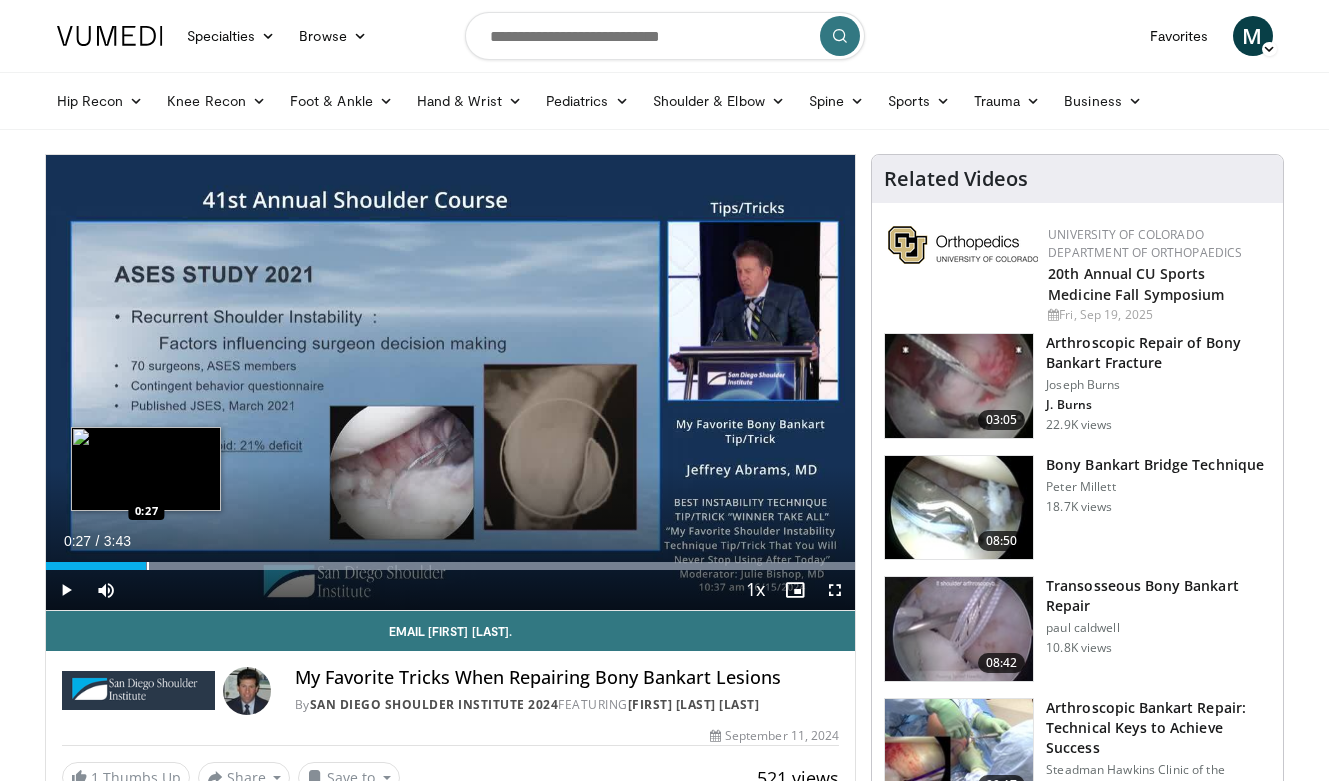 click at bounding box center (148, 566) 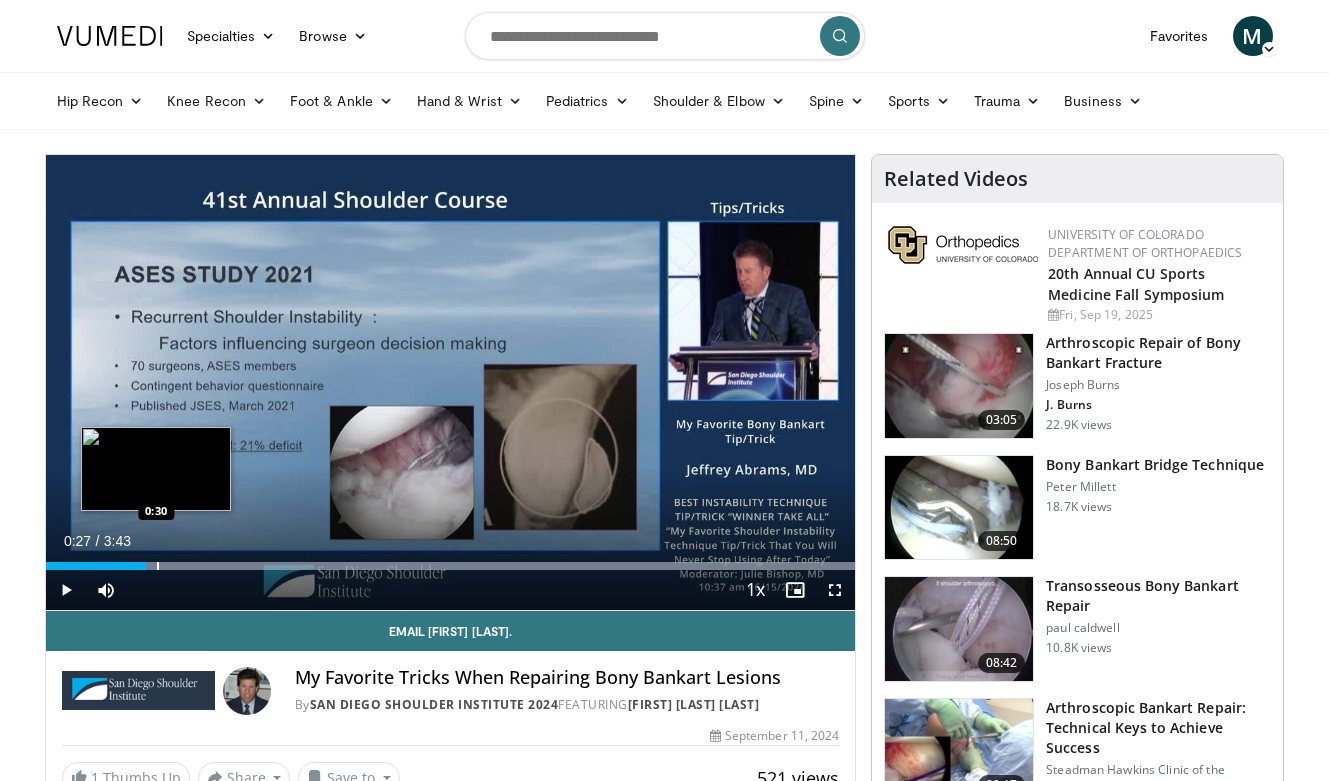 click at bounding box center (158, 566) 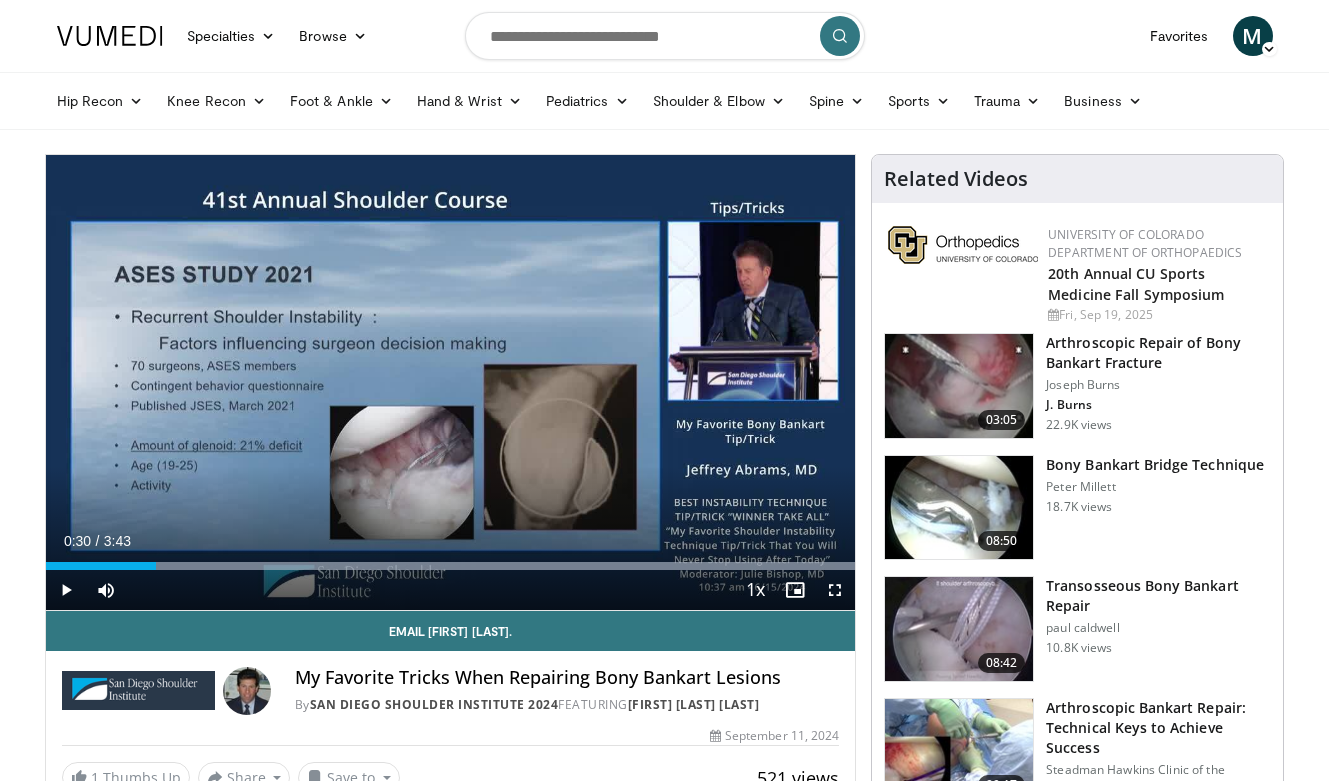 click at bounding box center (66, 590) 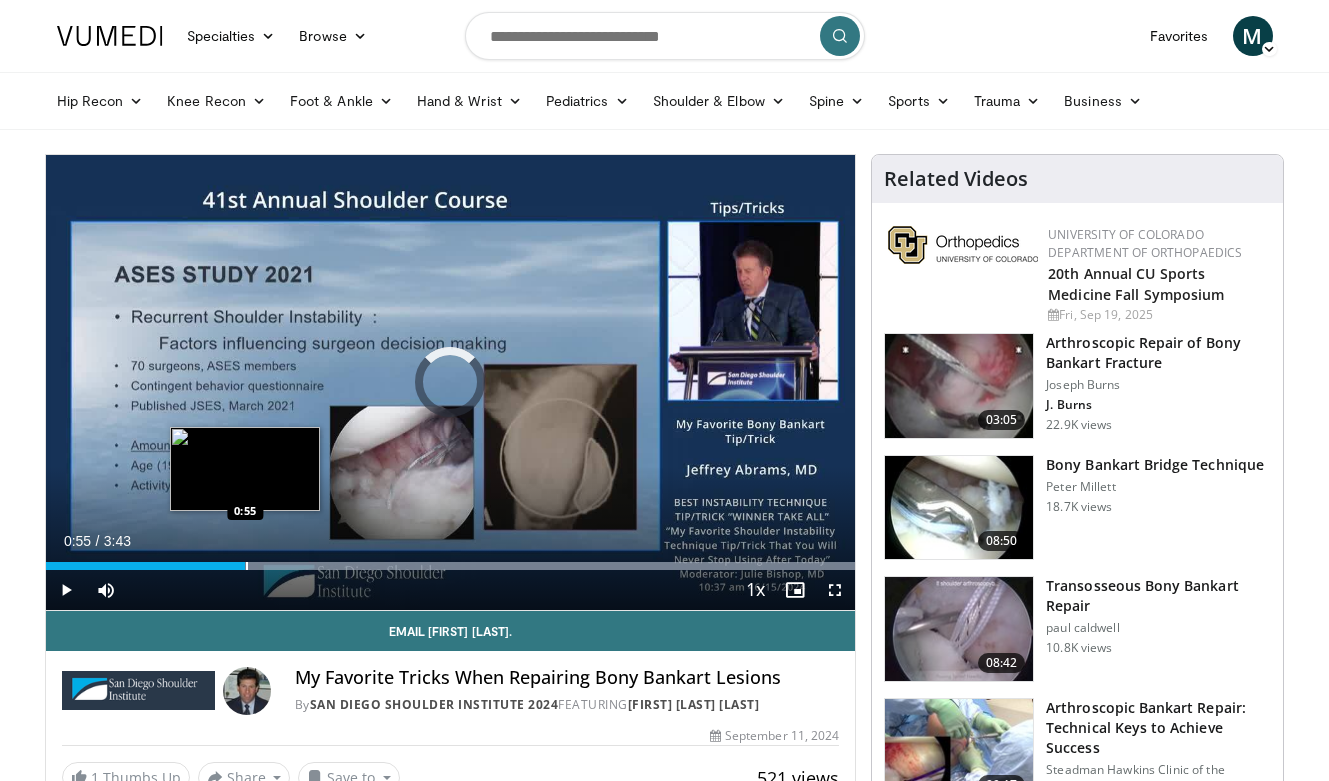 click at bounding box center [247, 566] 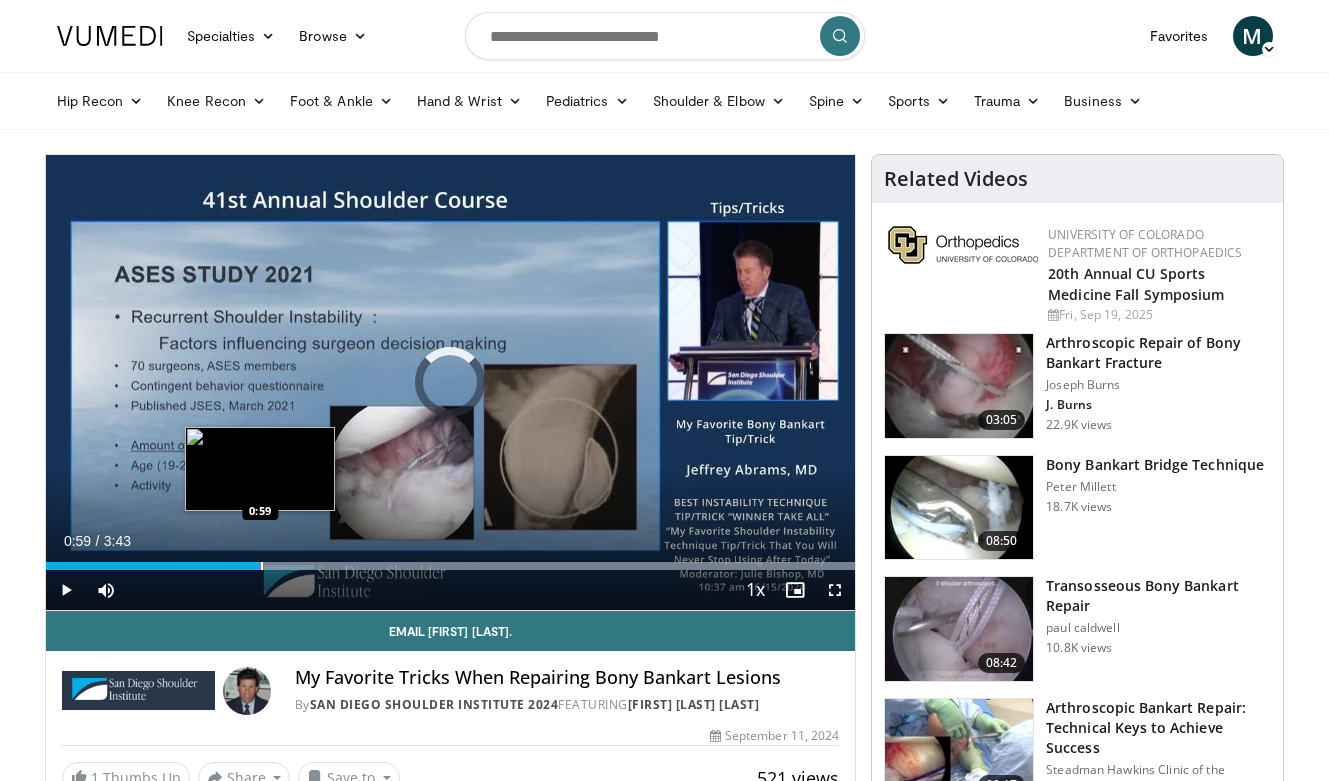 click at bounding box center [262, 566] 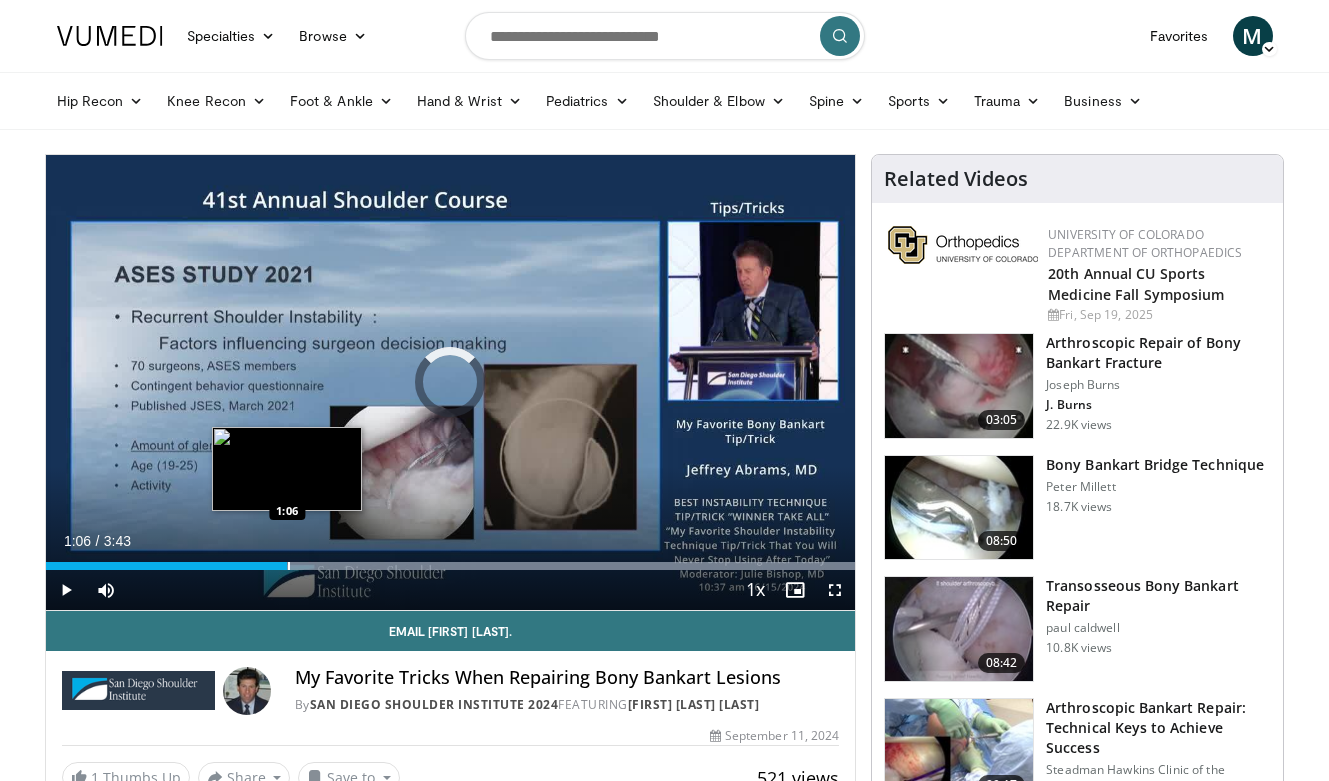 click at bounding box center [289, 566] 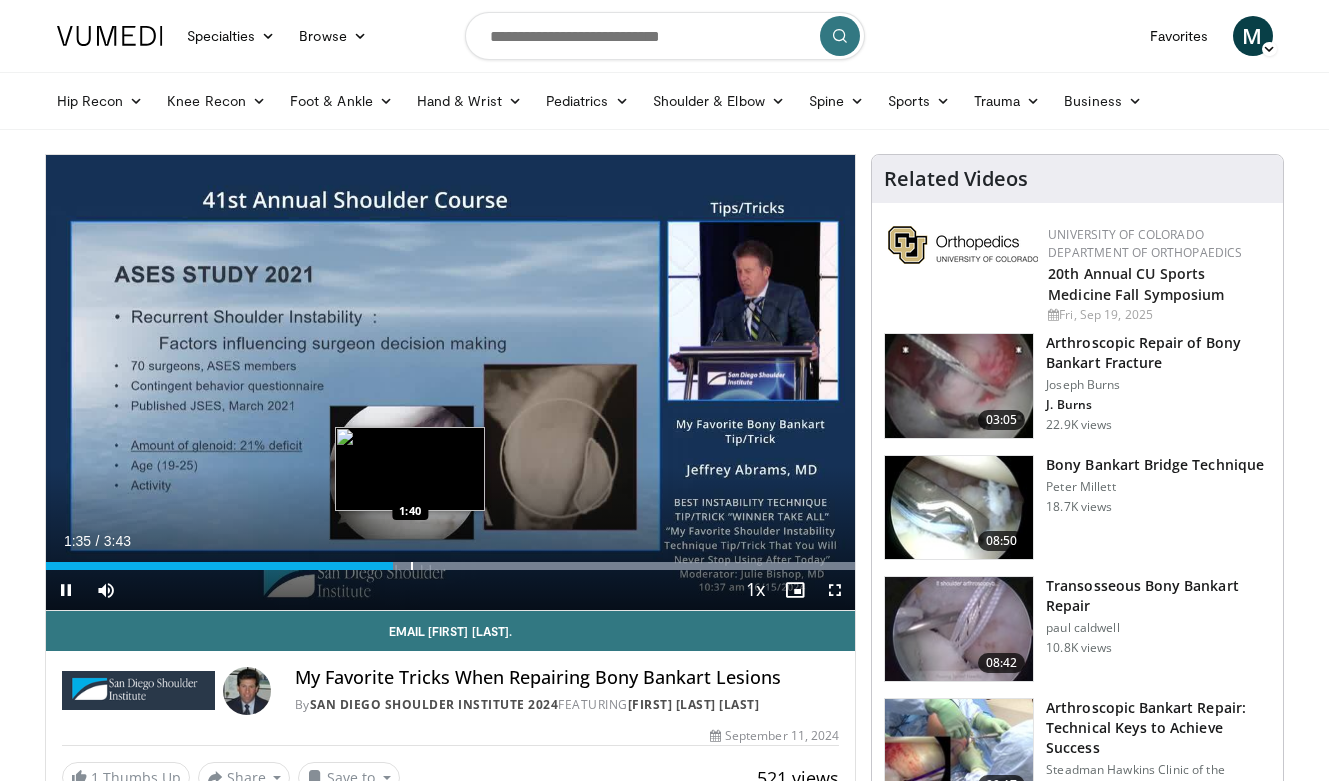 click at bounding box center [412, 566] 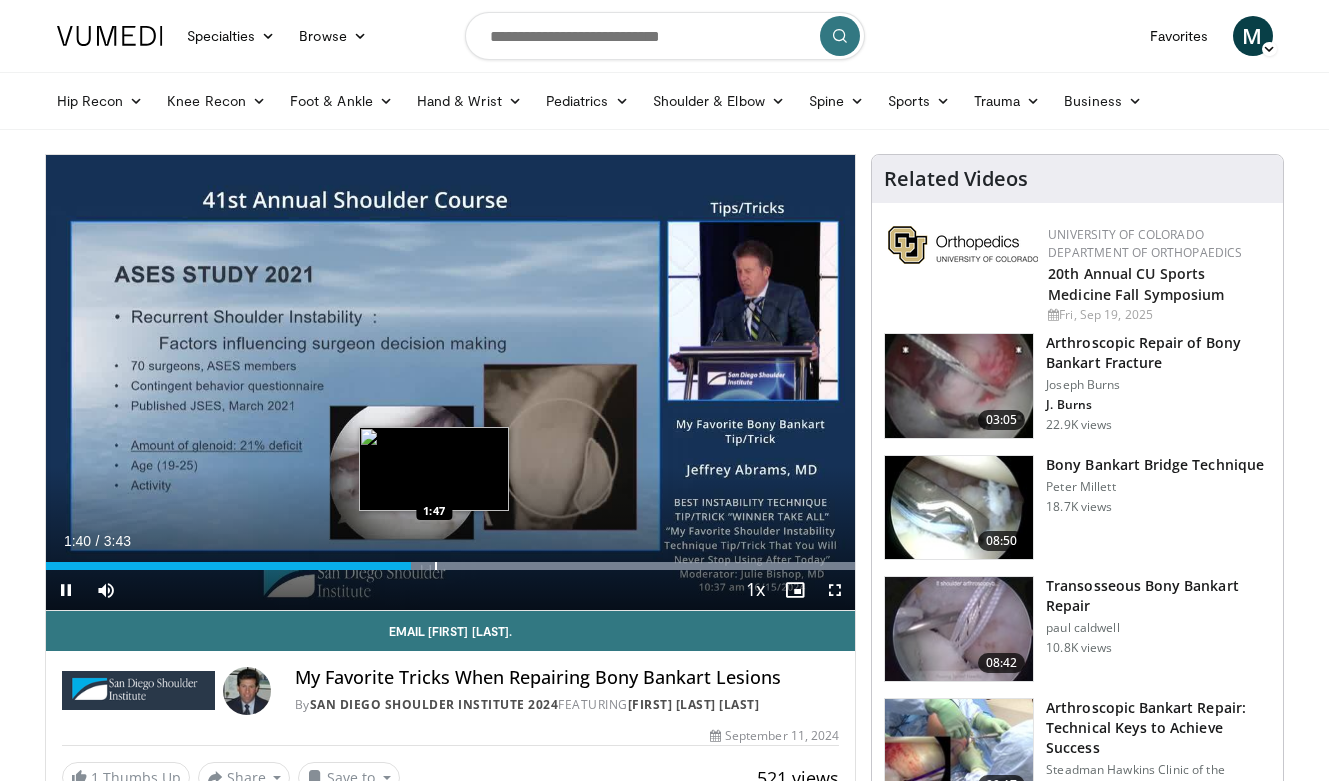 click at bounding box center (436, 566) 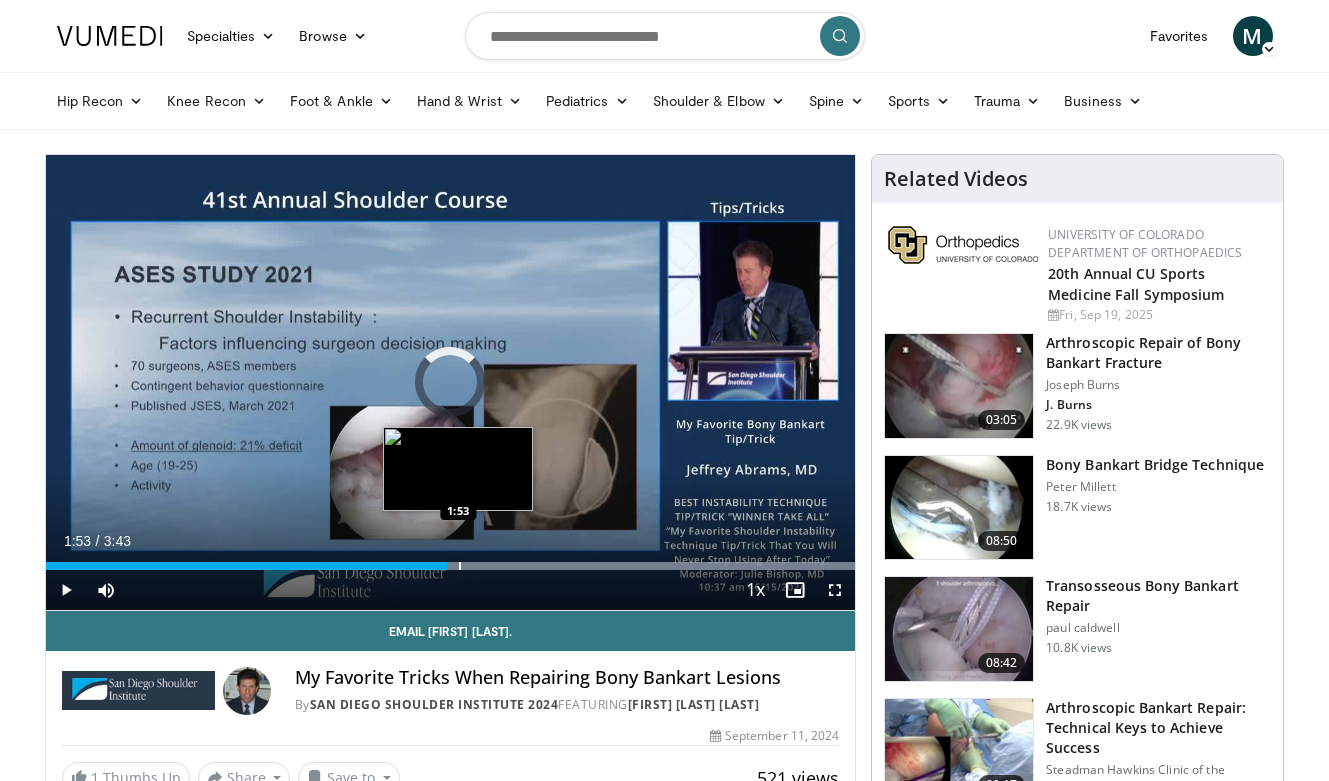 click at bounding box center [460, 566] 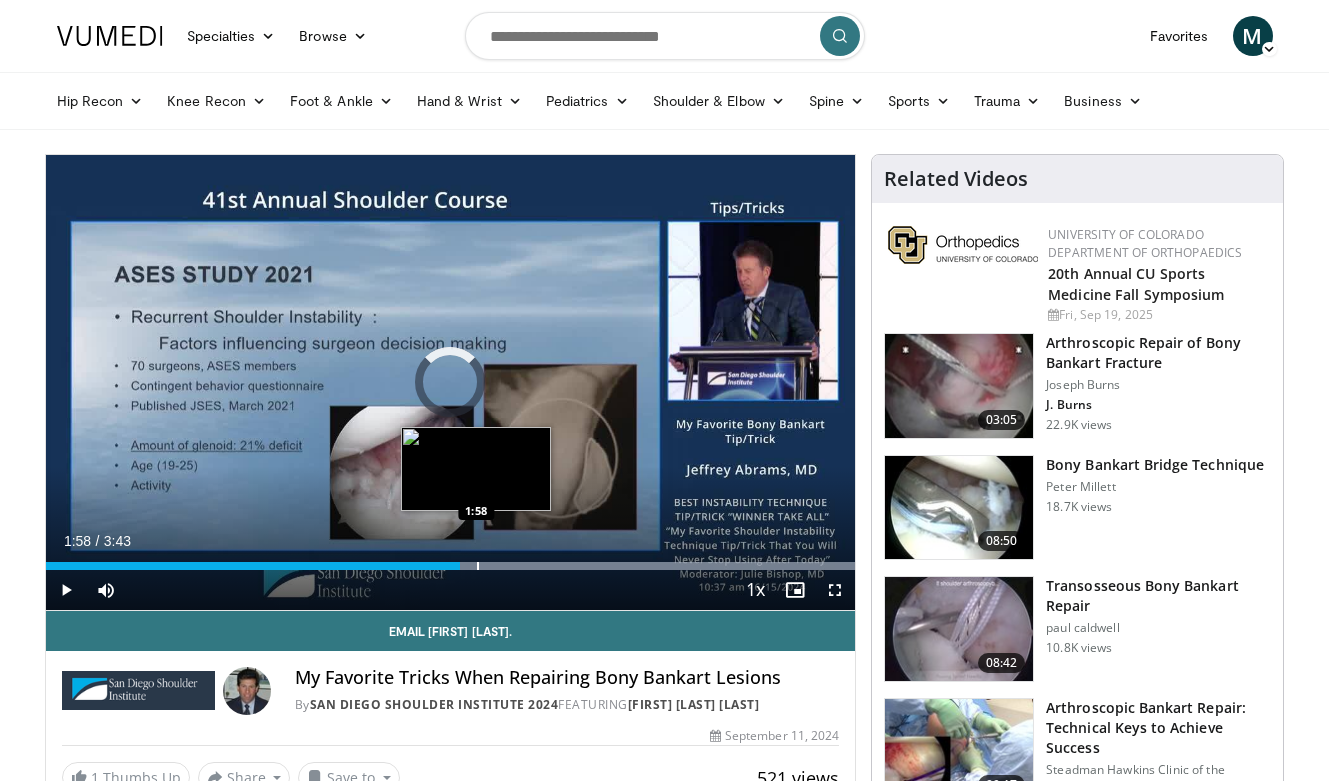 click at bounding box center [478, 566] 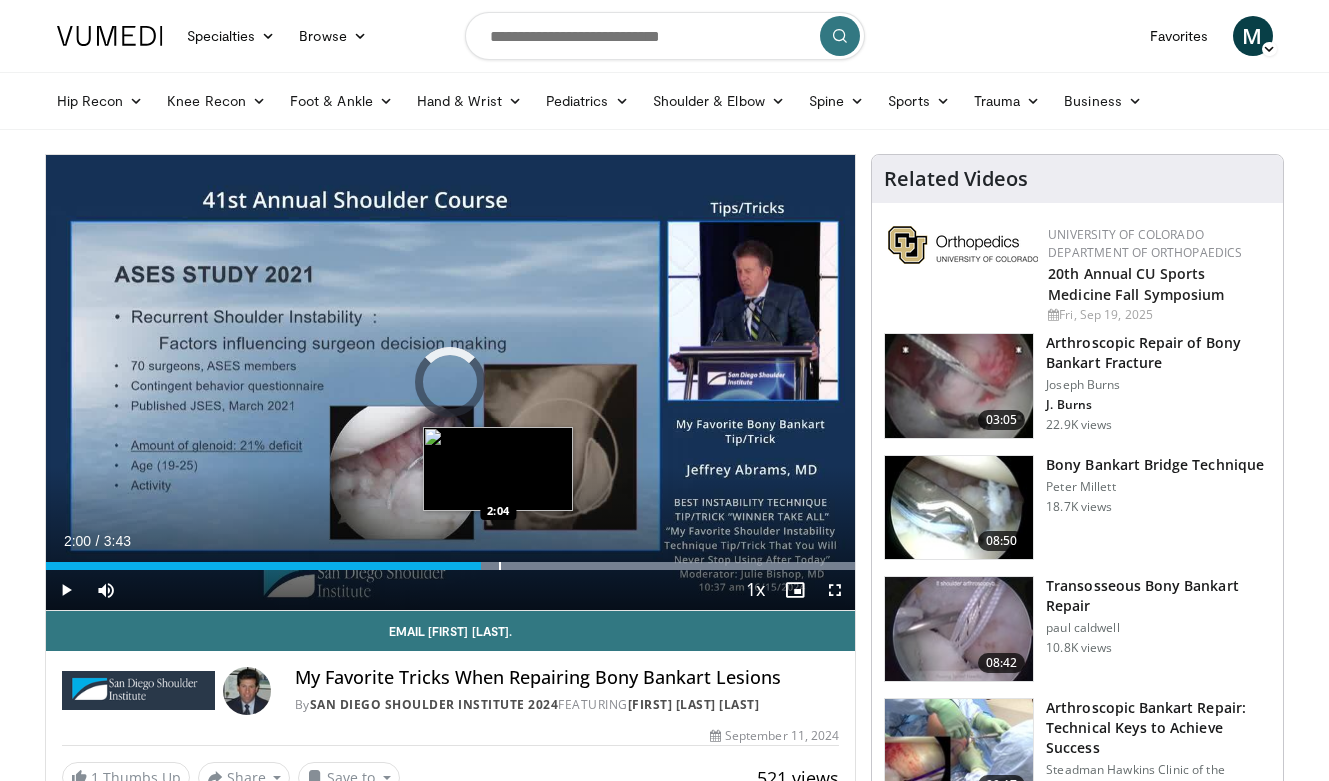 click at bounding box center (500, 566) 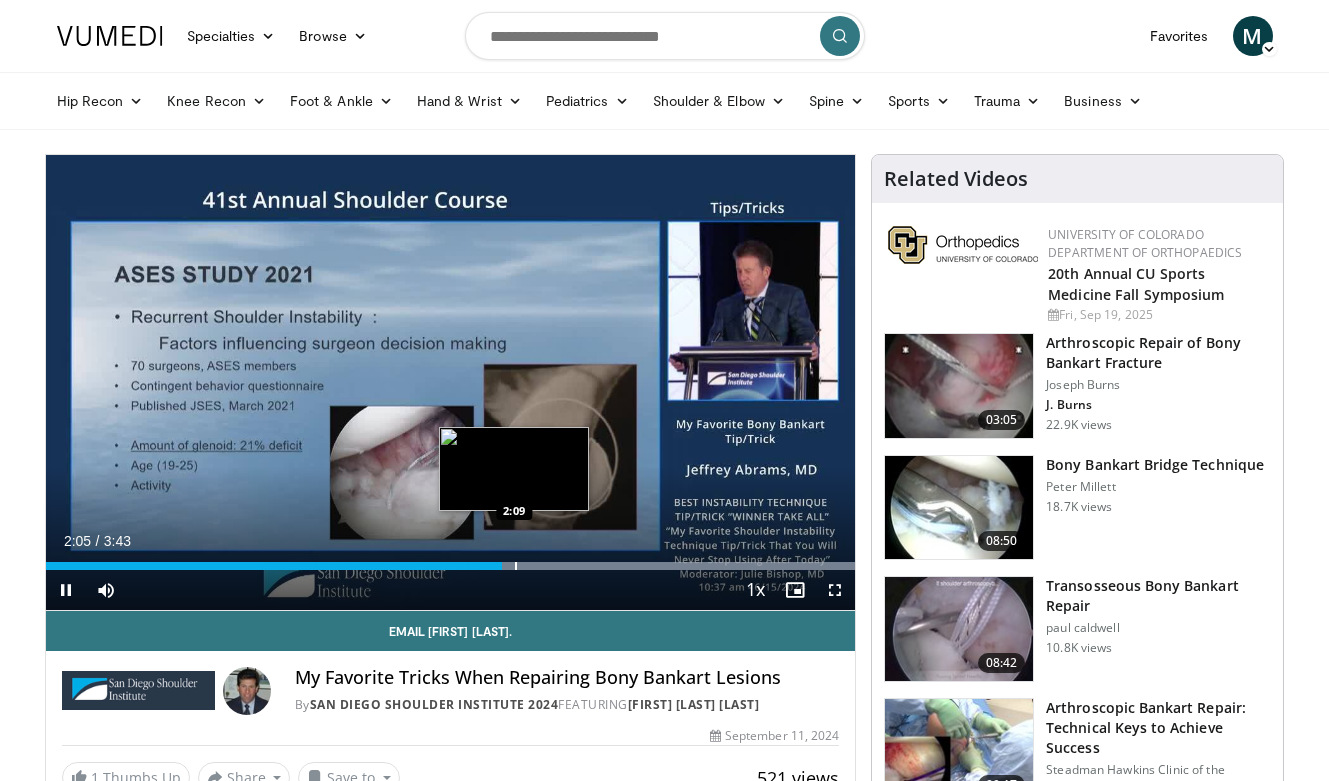 click at bounding box center [516, 566] 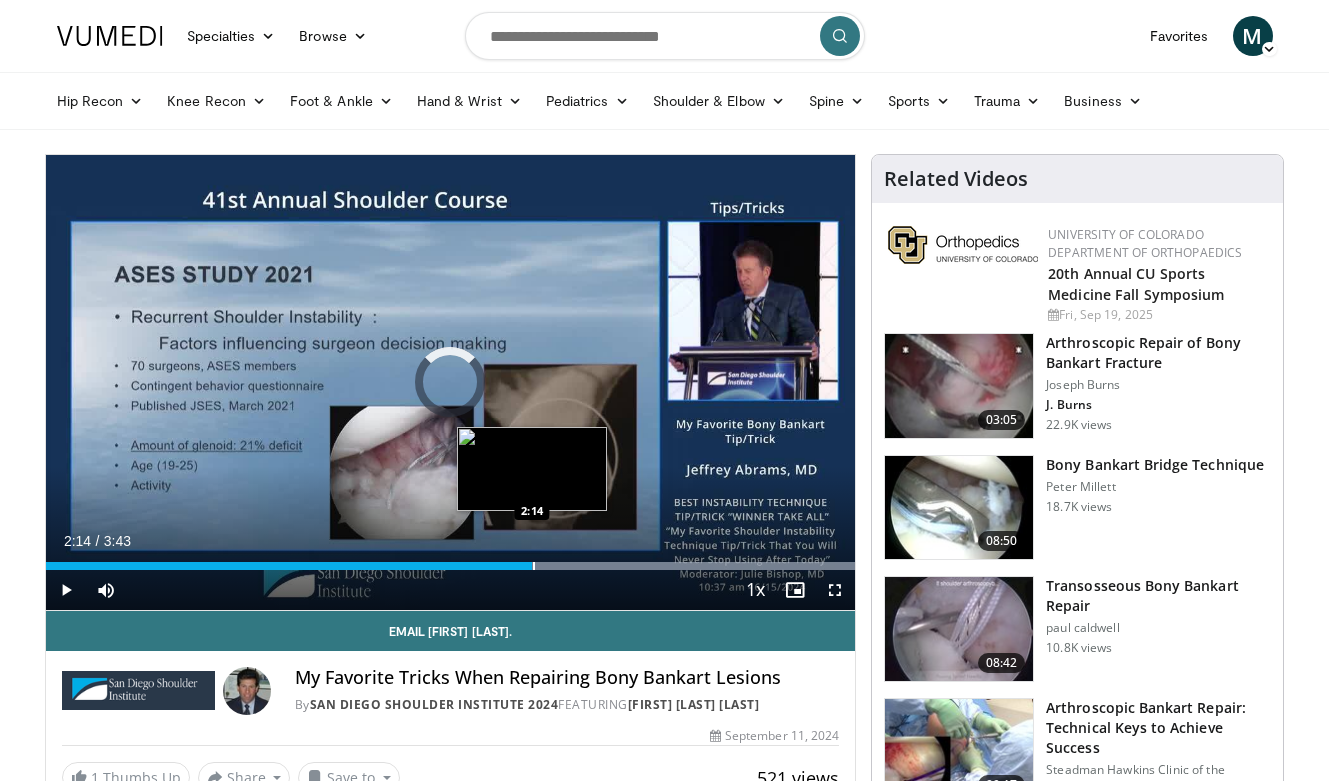 click at bounding box center [534, 566] 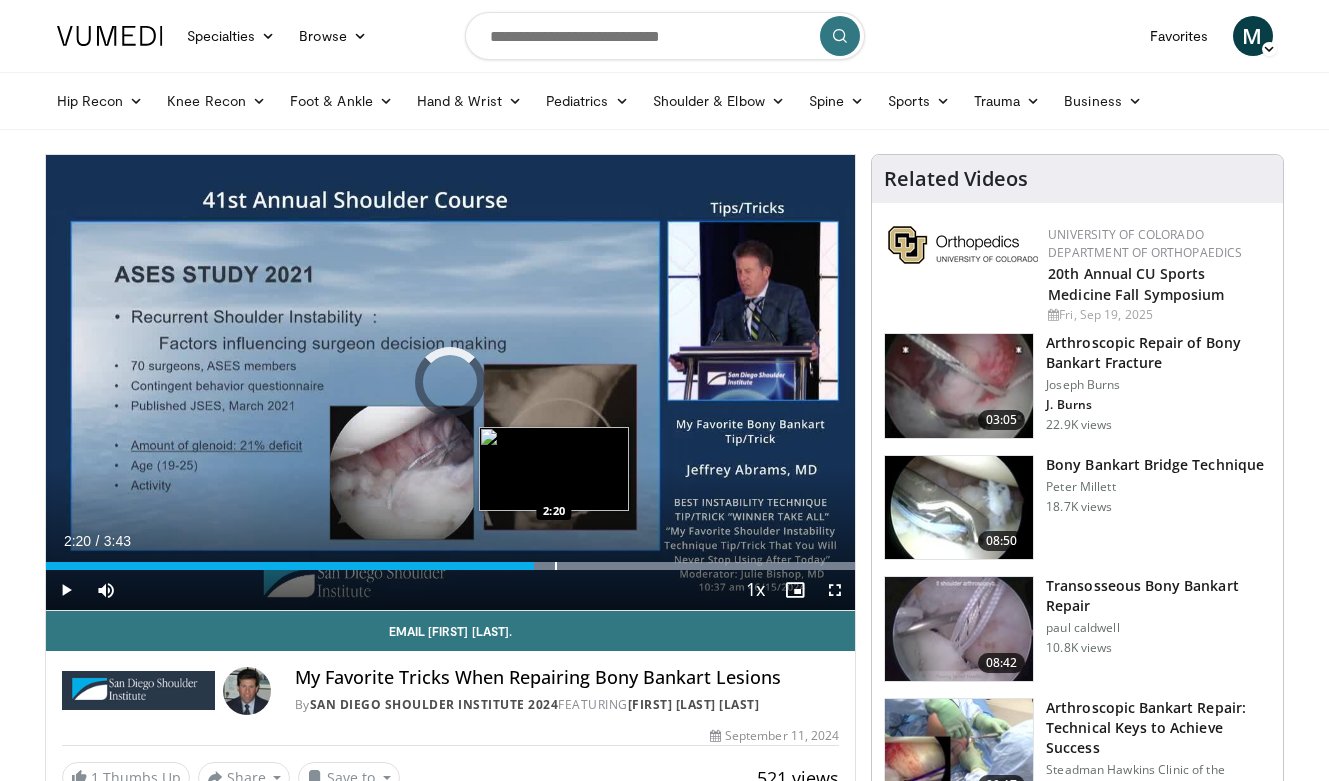 click at bounding box center [556, 566] 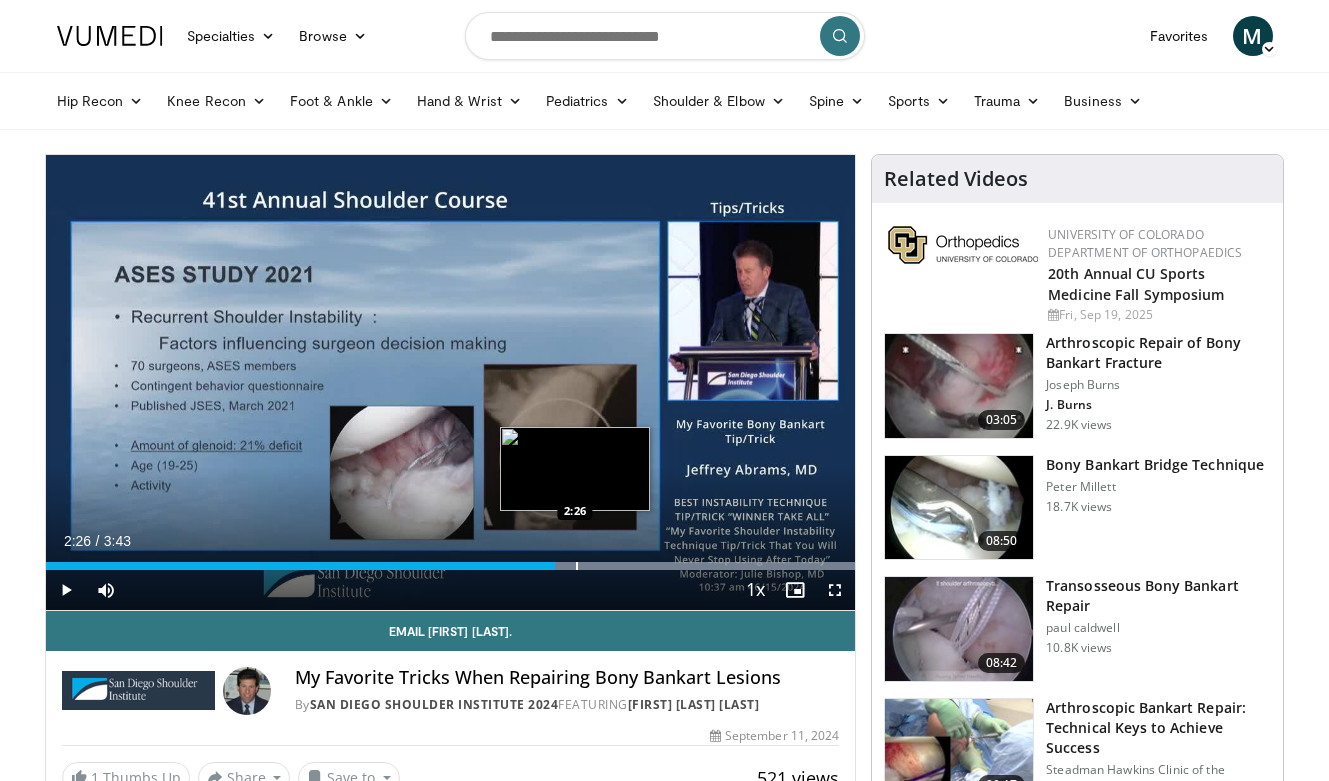 click at bounding box center (577, 566) 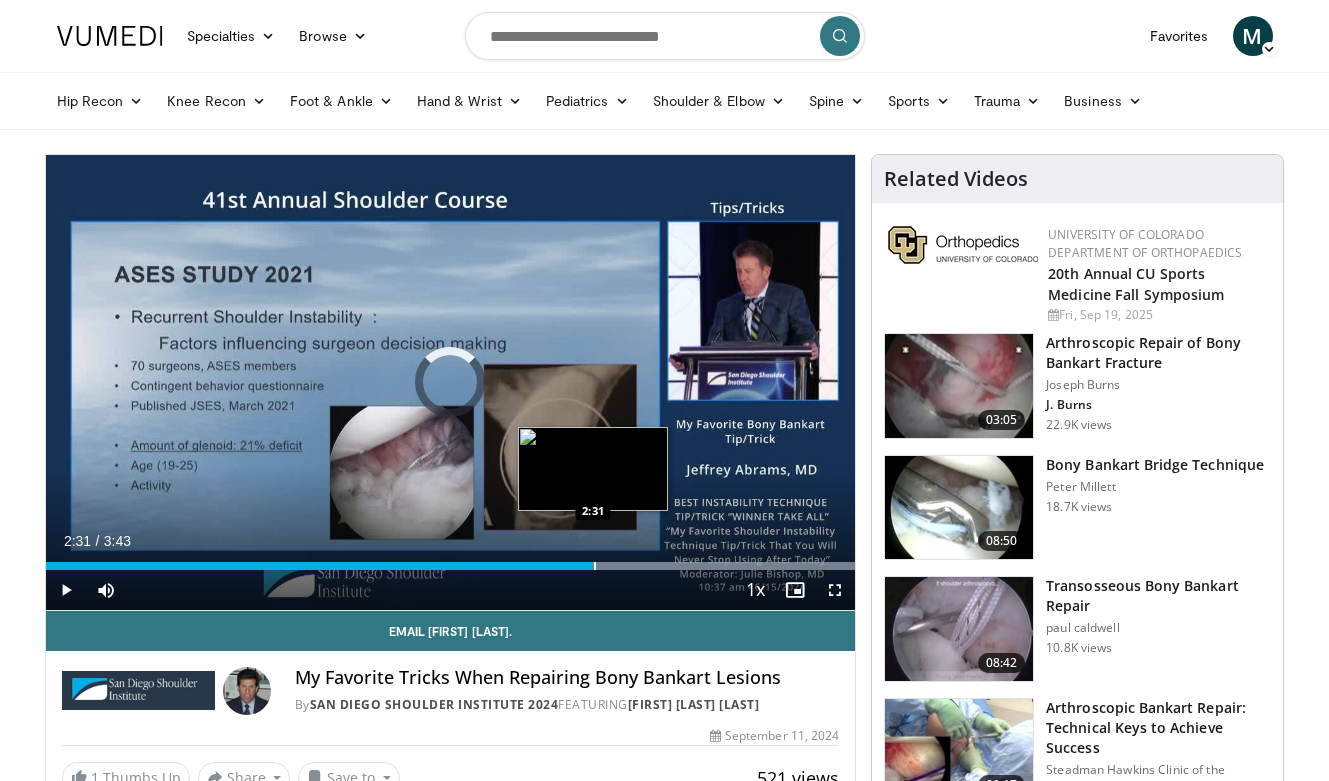 click at bounding box center (595, 566) 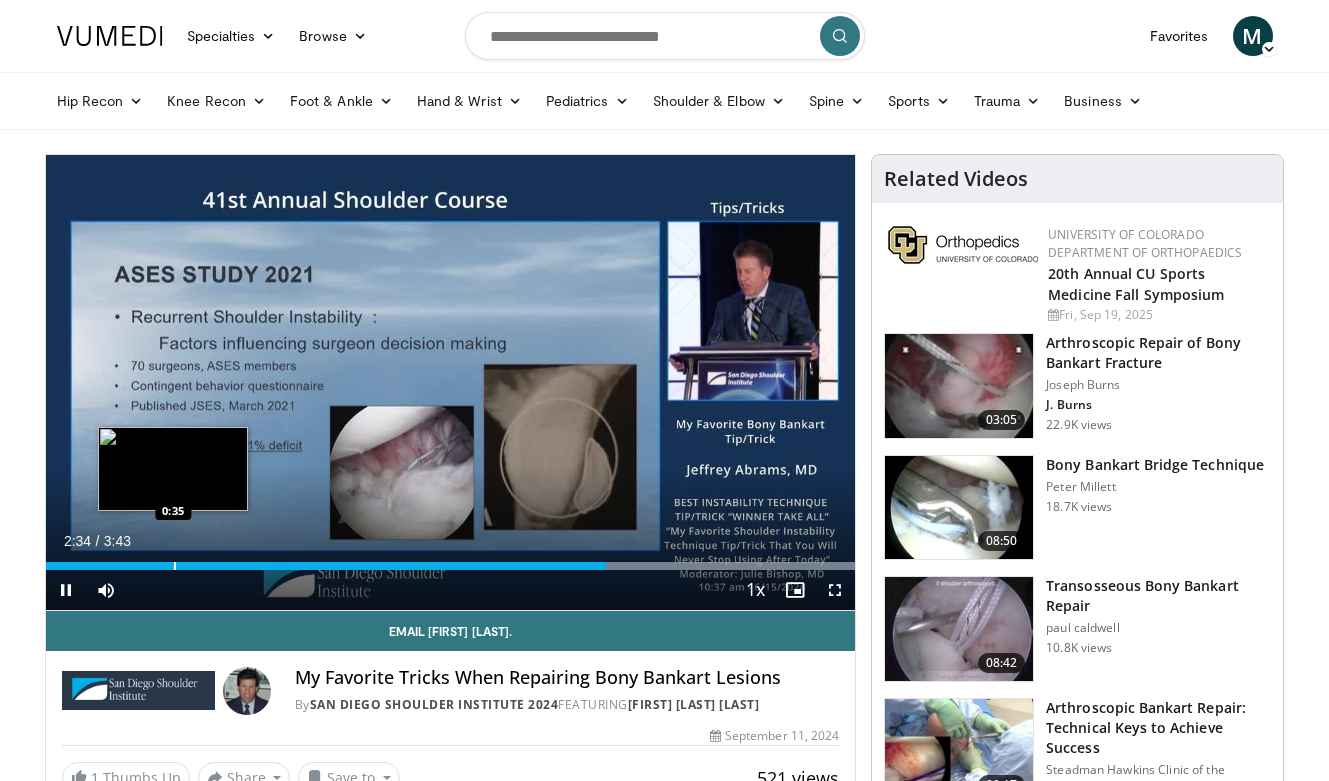 click at bounding box center (175, 566) 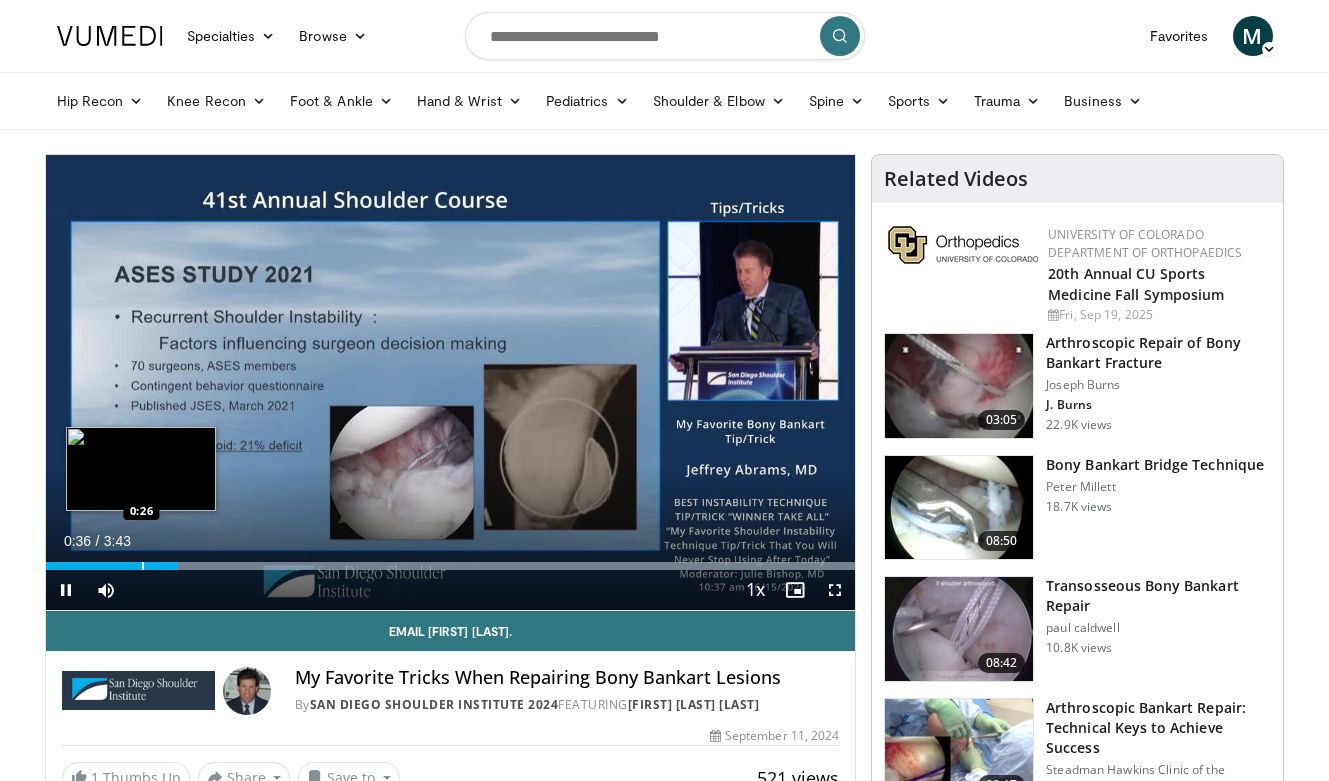click at bounding box center (143, 566) 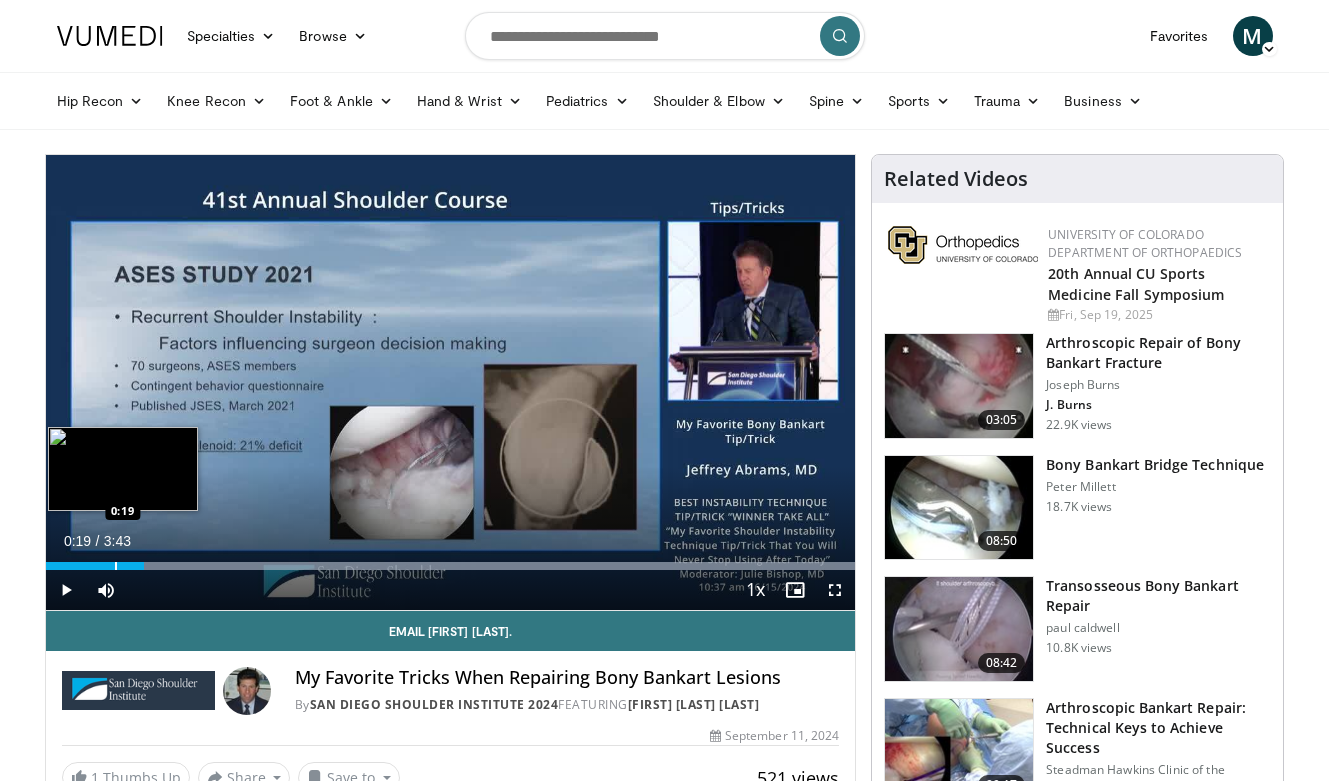 click at bounding box center [116, 566] 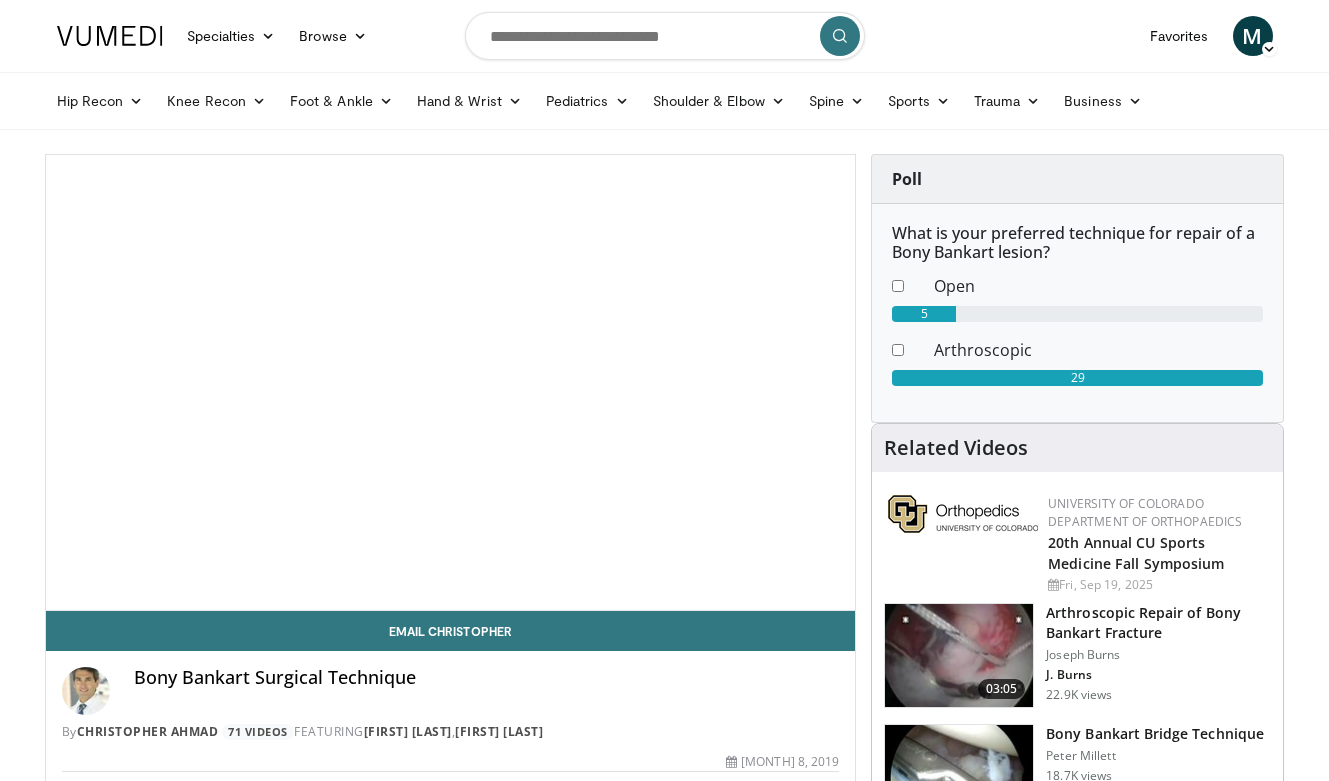 scroll, scrollTop: 0, scrollLeft: 0, axis: both 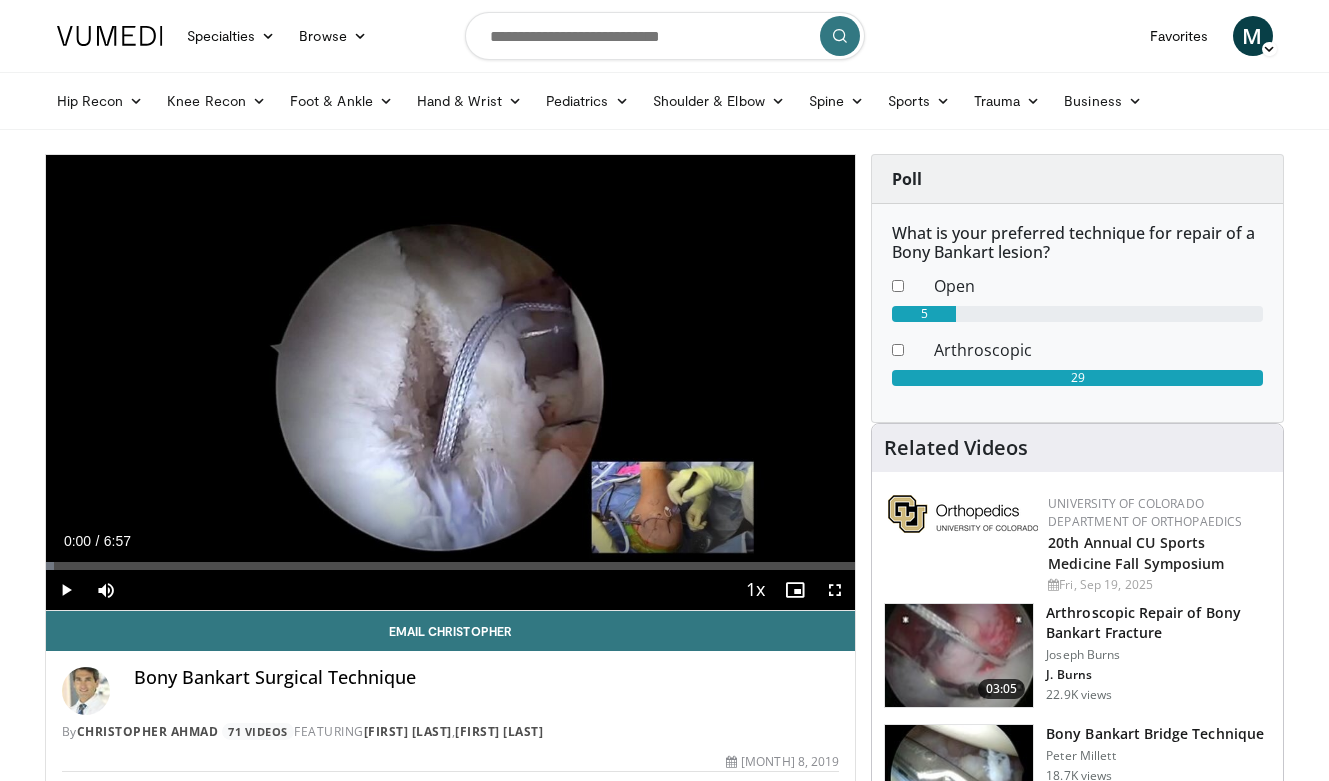 click at bounding box center (66, 590) 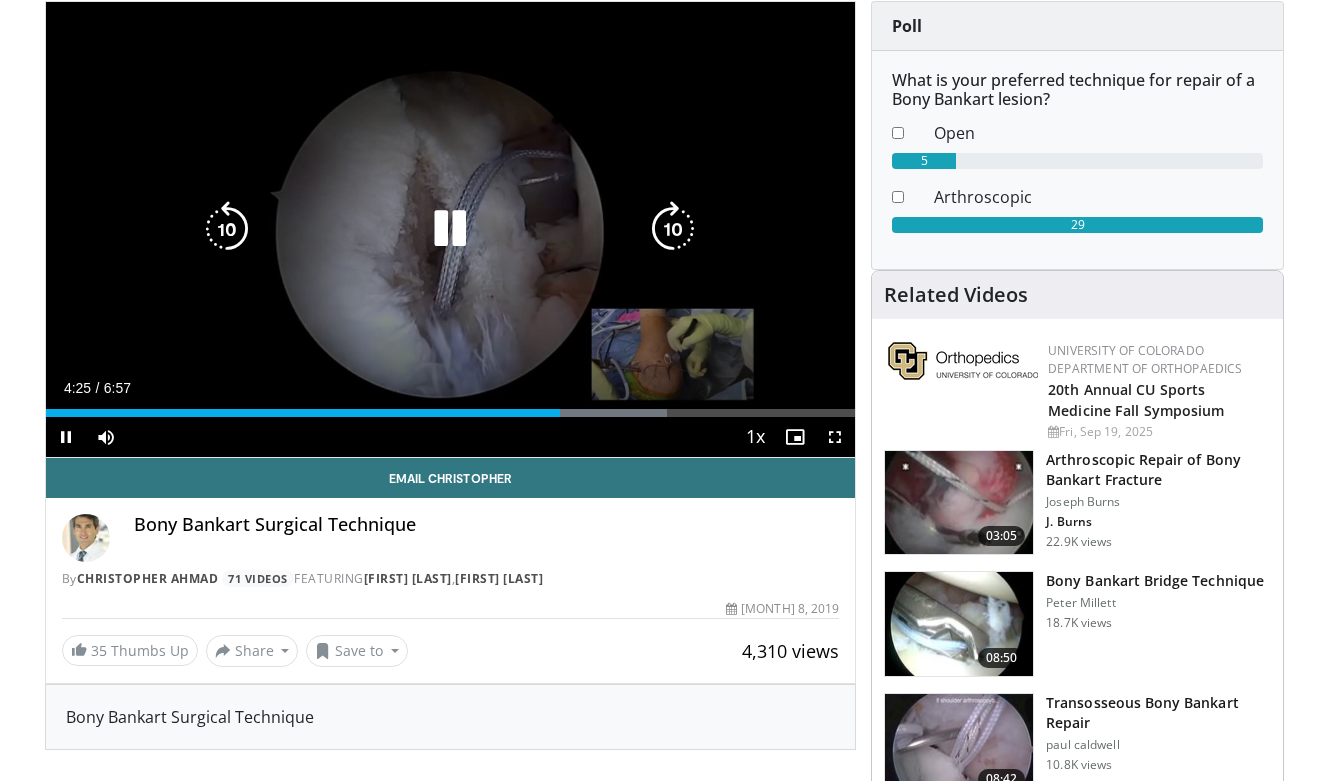 scroll, scrollTop: 162, scrollLeft: 0, axis: vertical 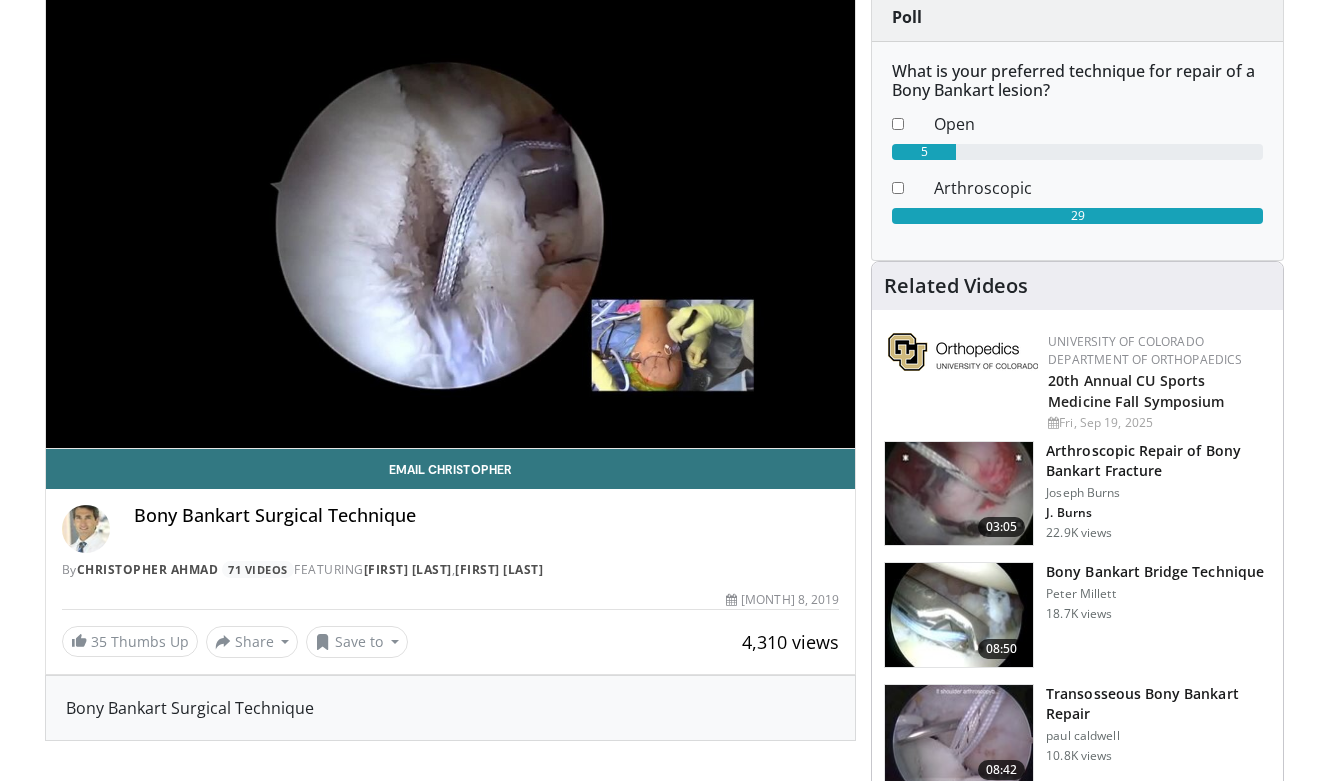 click at bounding box center [959, 615] 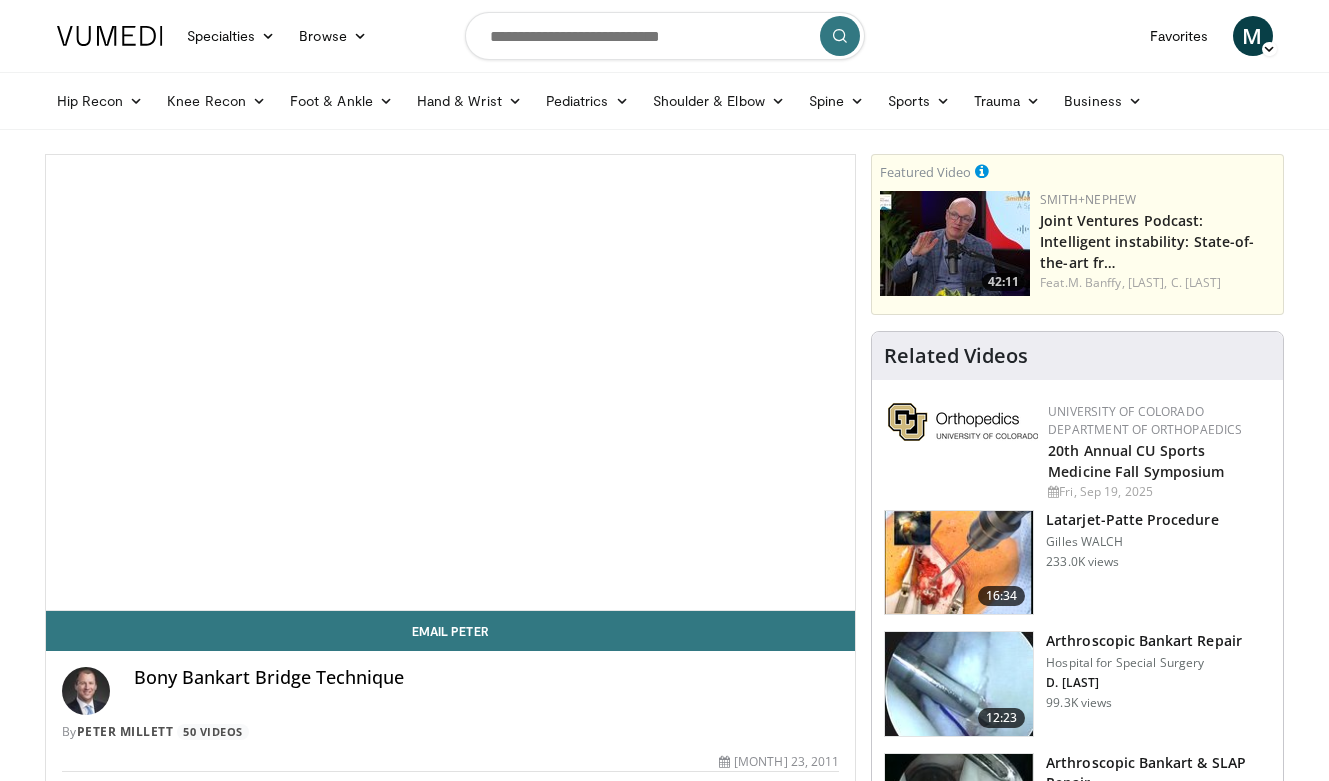scroll, scrollTop: 0, scrollLeft: 0, axis: both 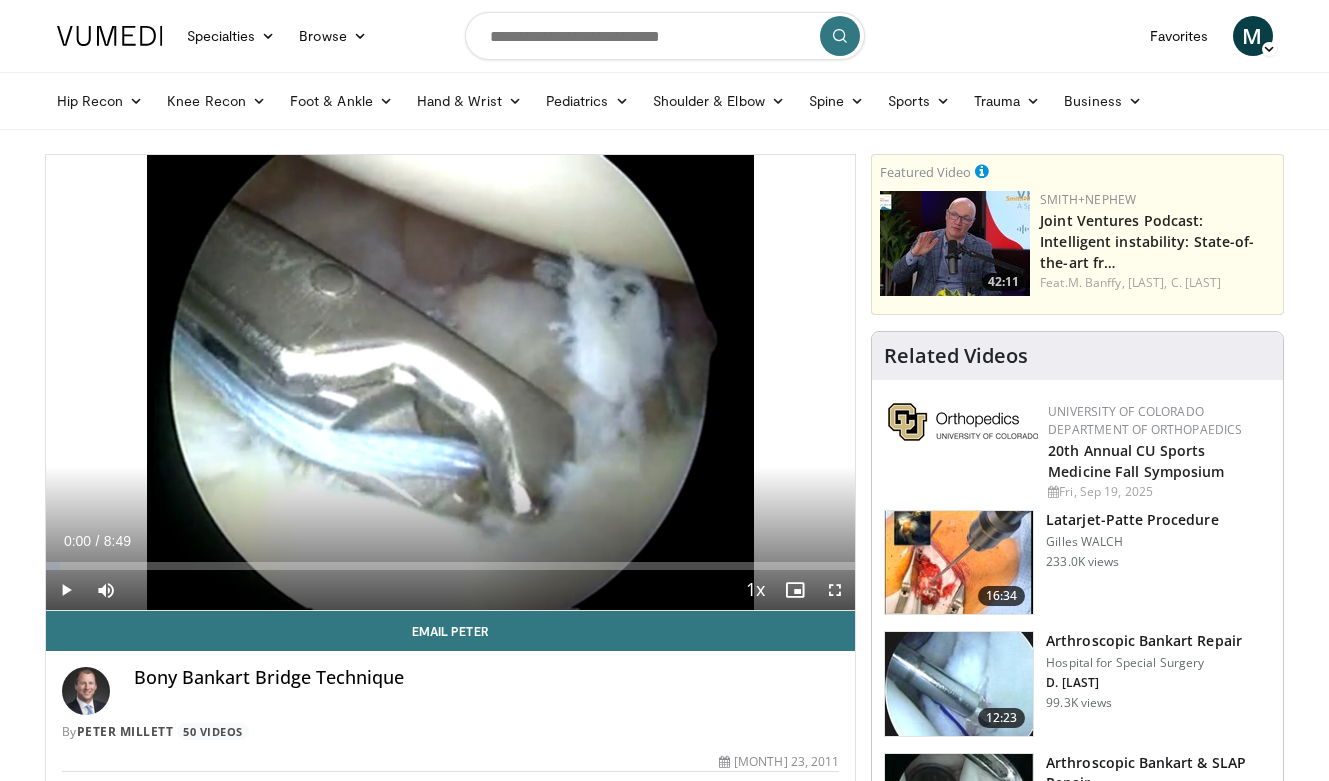 click at bounding box center (66, 590) 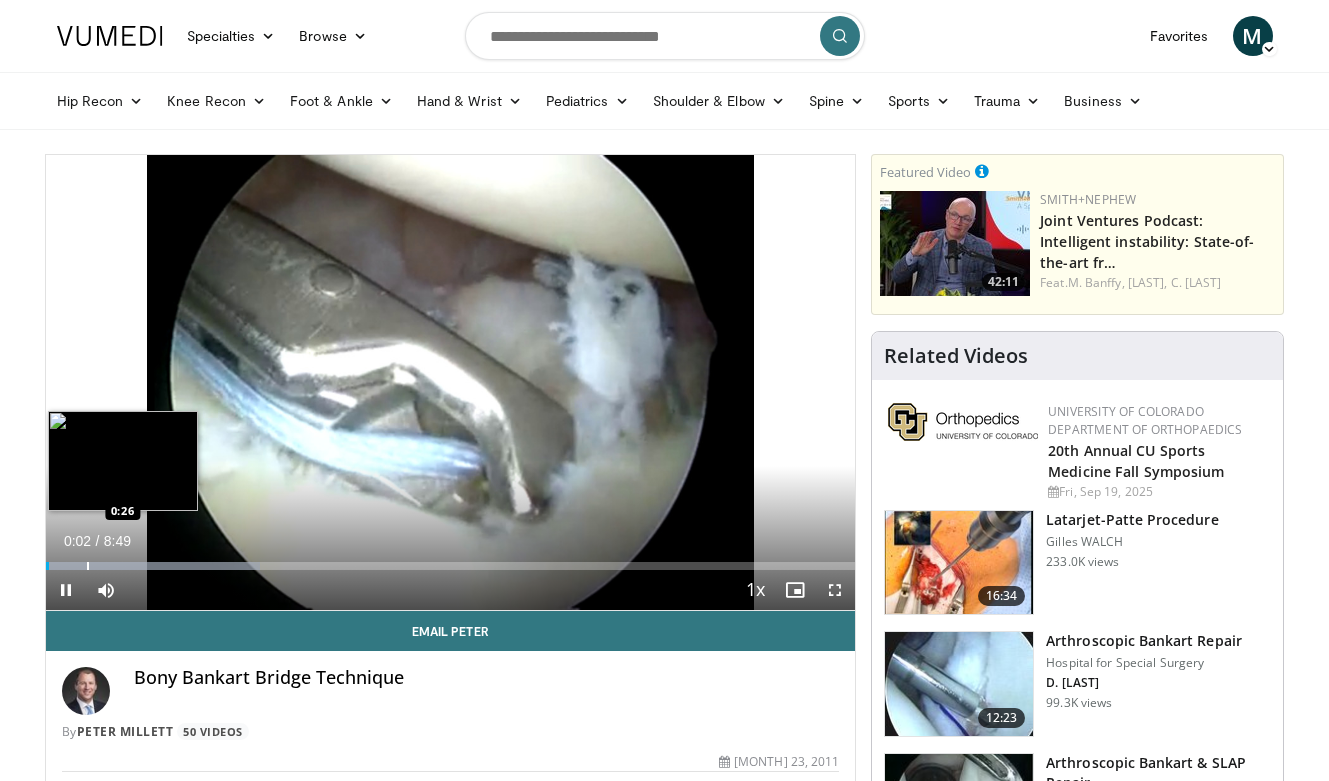 click at bounding box center (88, 566) 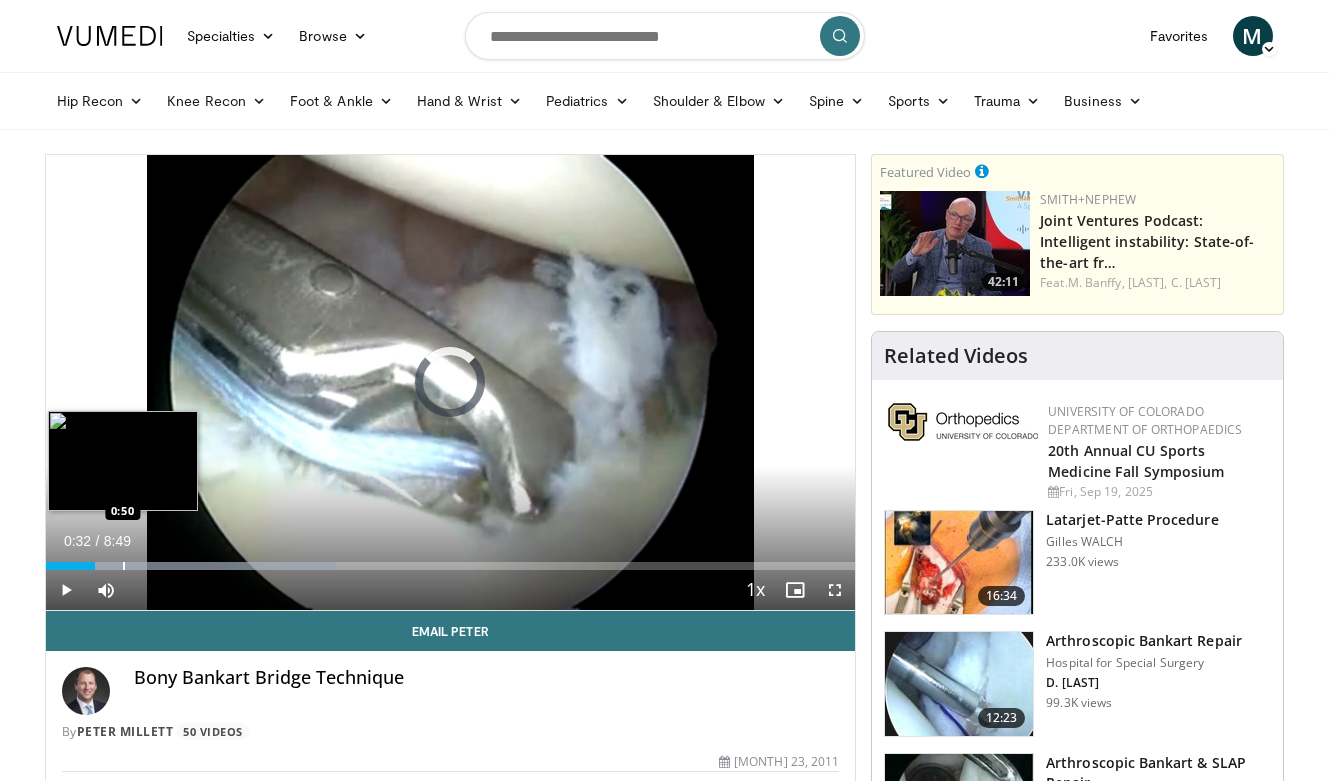 click at bounding box center (124, 566) 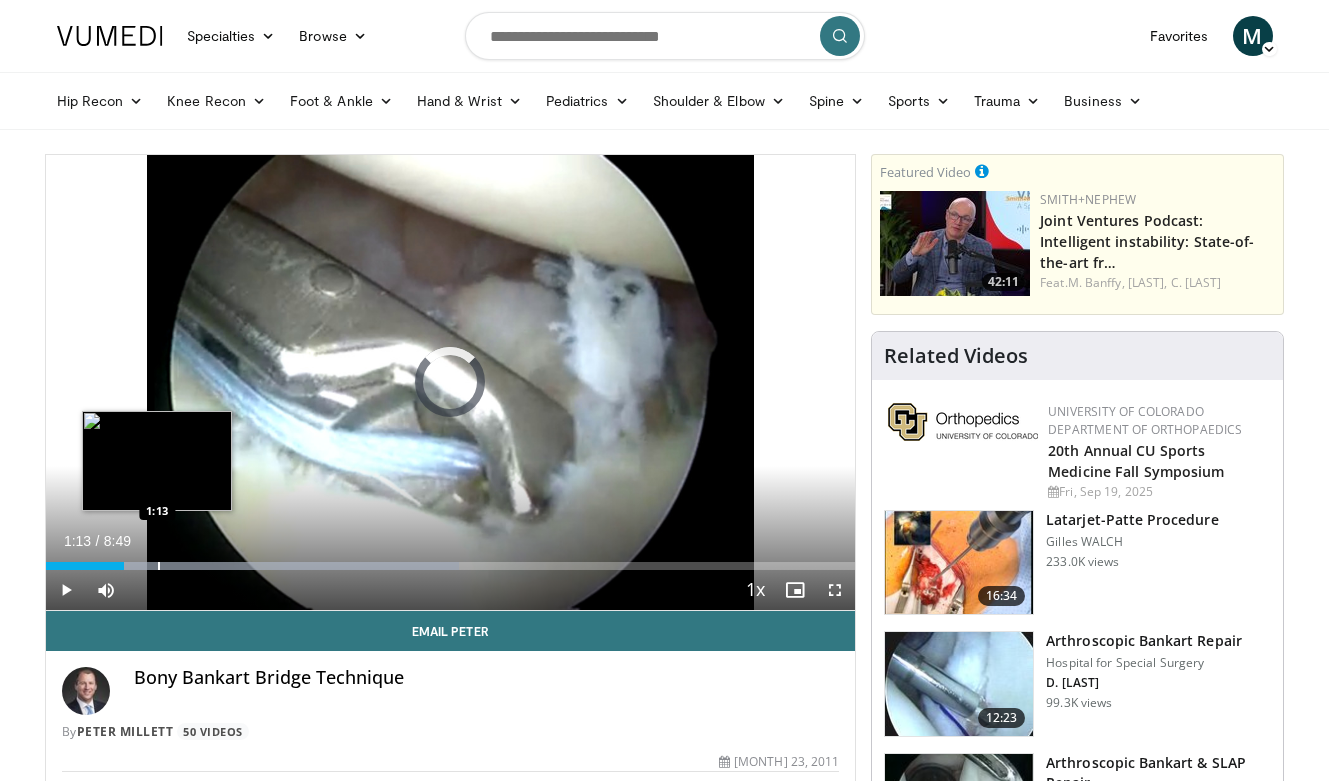 click at bounding box center [159, 566] 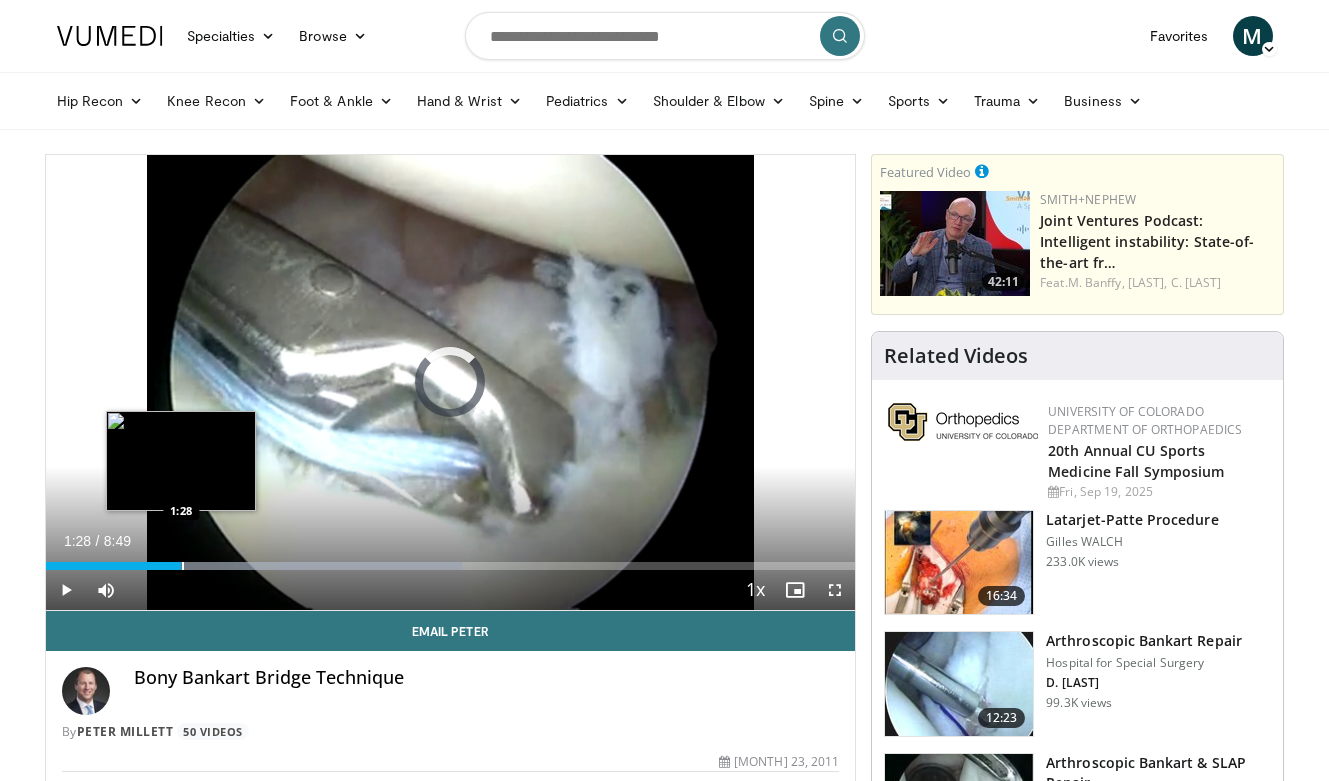click at bounding box center [183, 566] 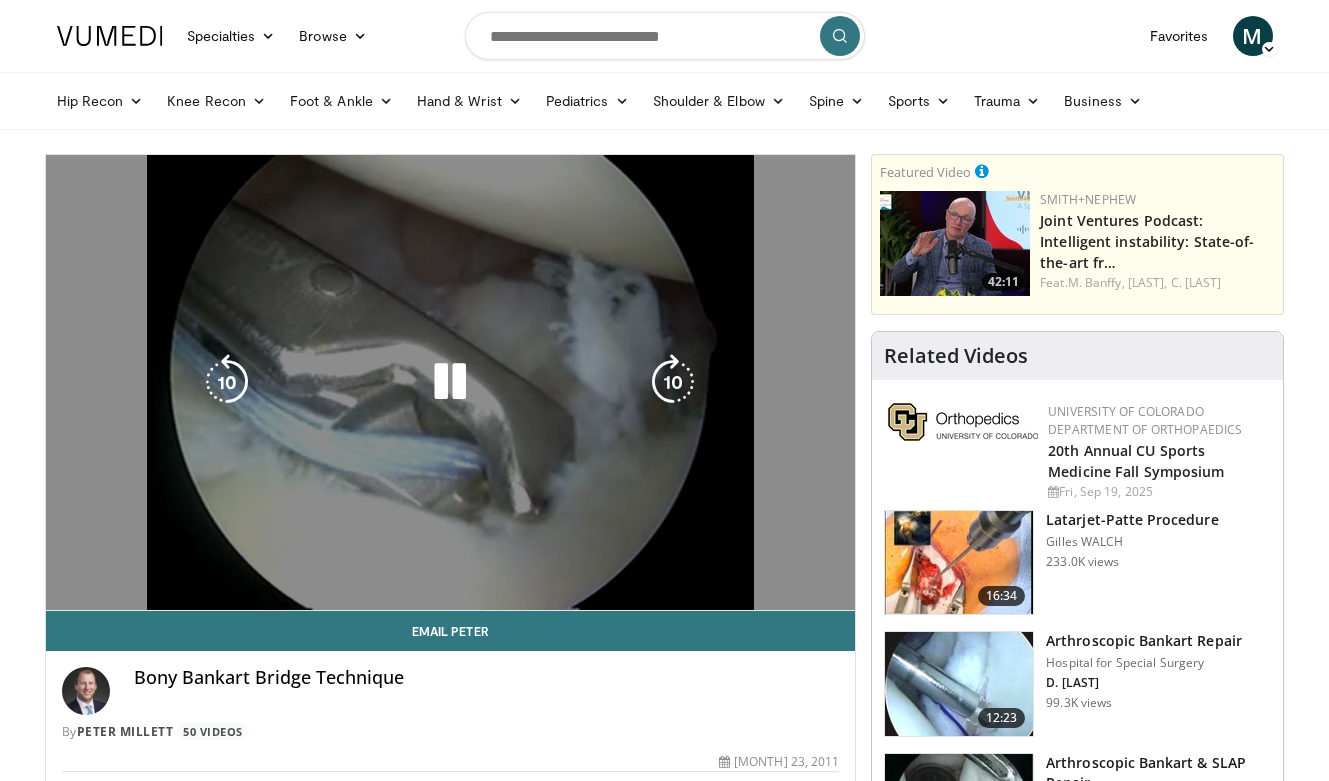 click on "**********" at bounding box center [451, 383] 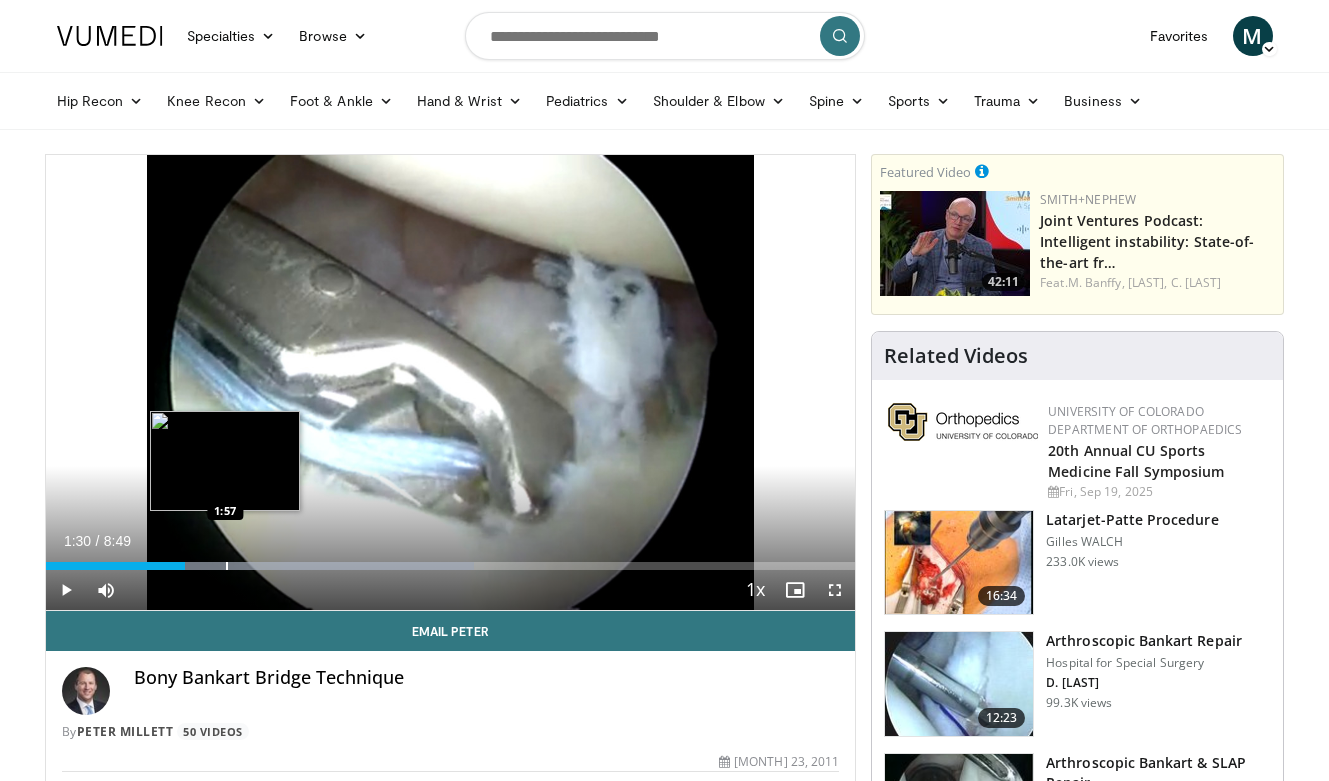 click at bounding box center [227, 566] 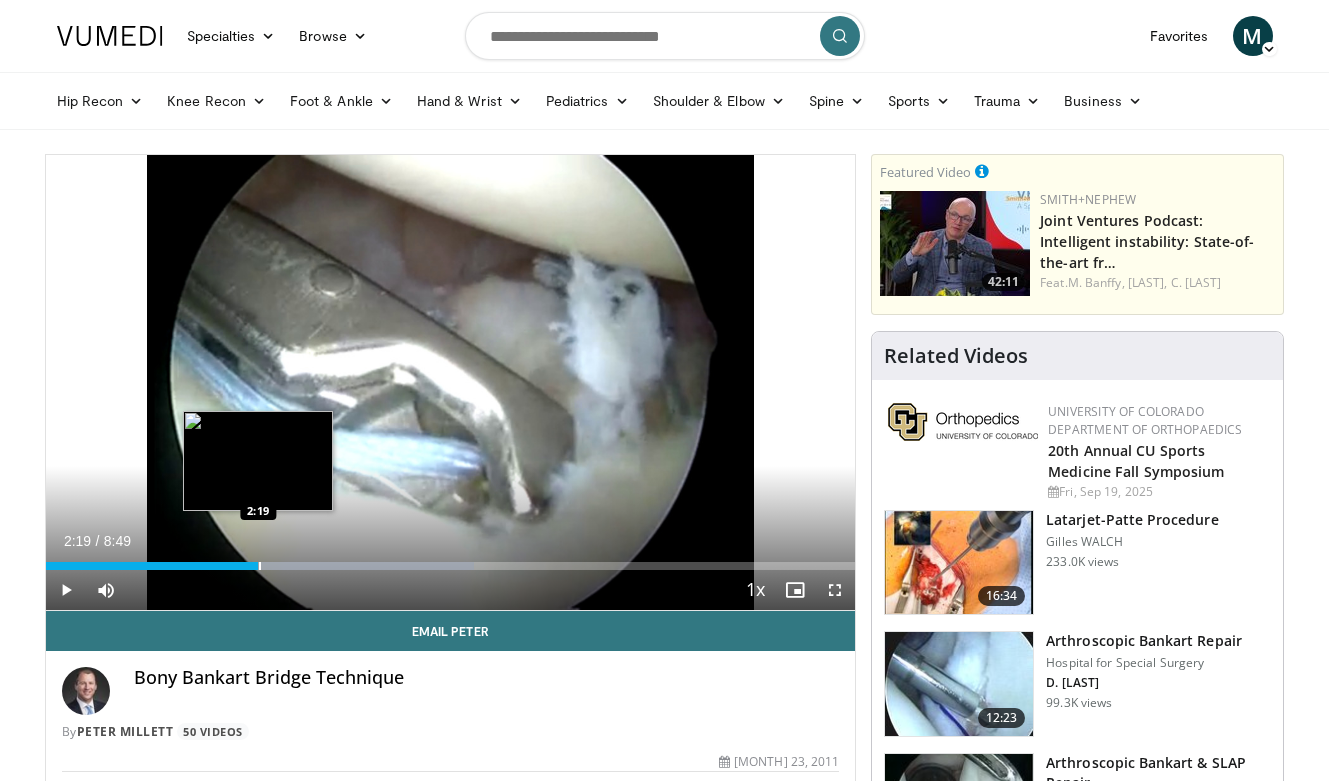click at bounding box center [260, 566] 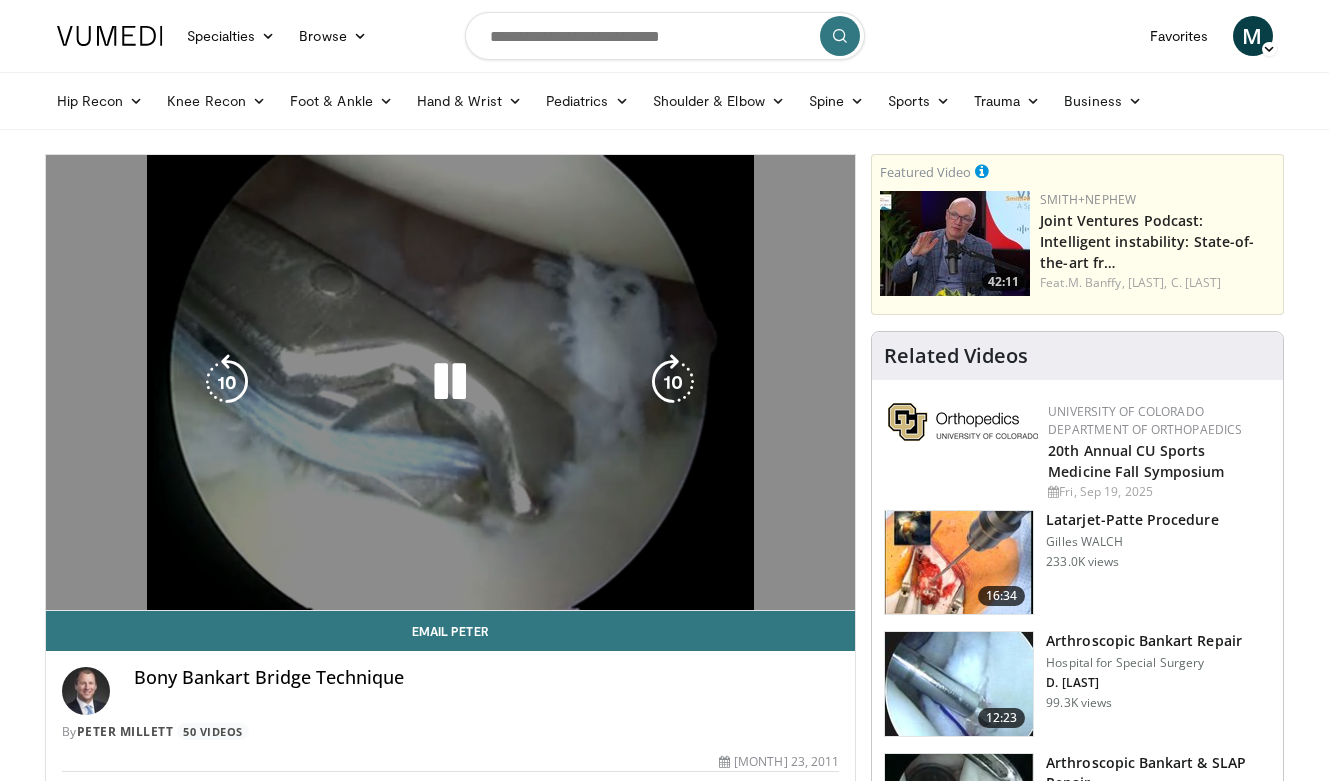 click on "**********" at bounding box center [451, 383] 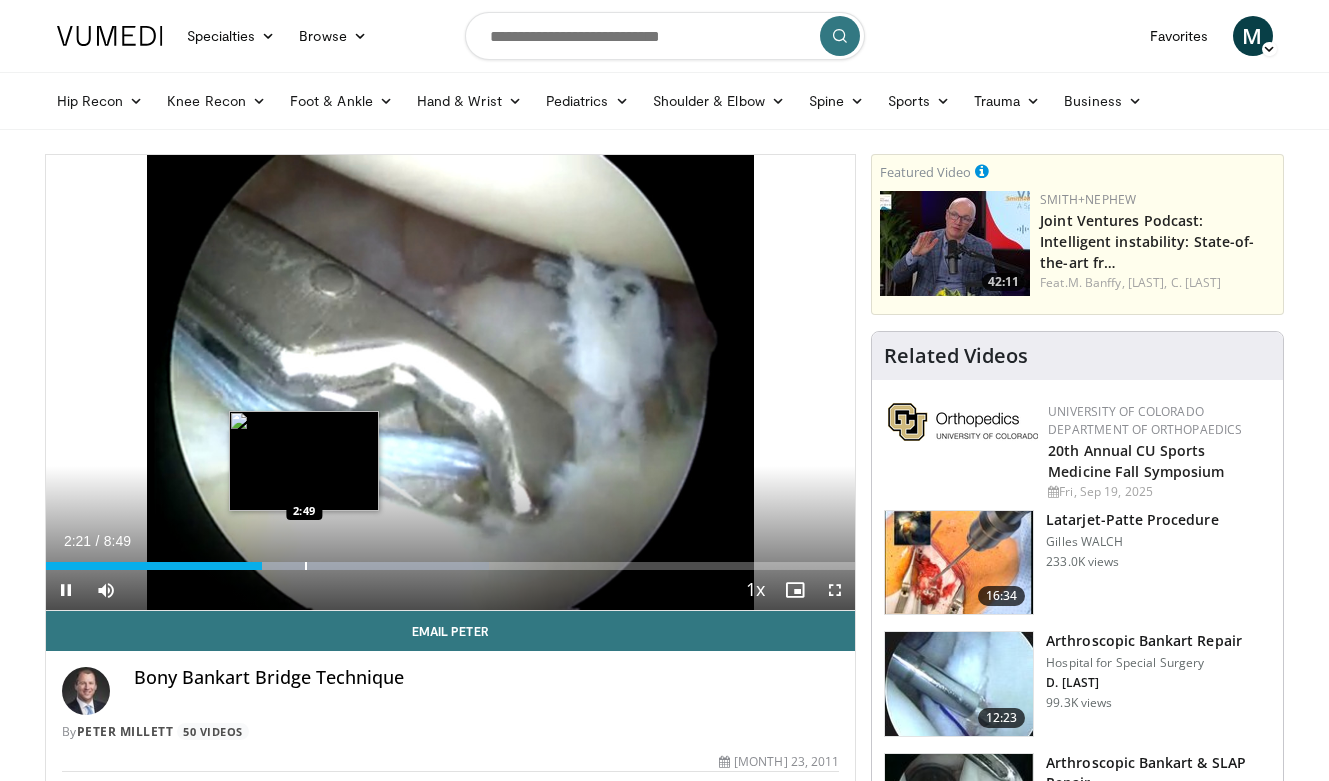 click at bounding box center [306, 566] 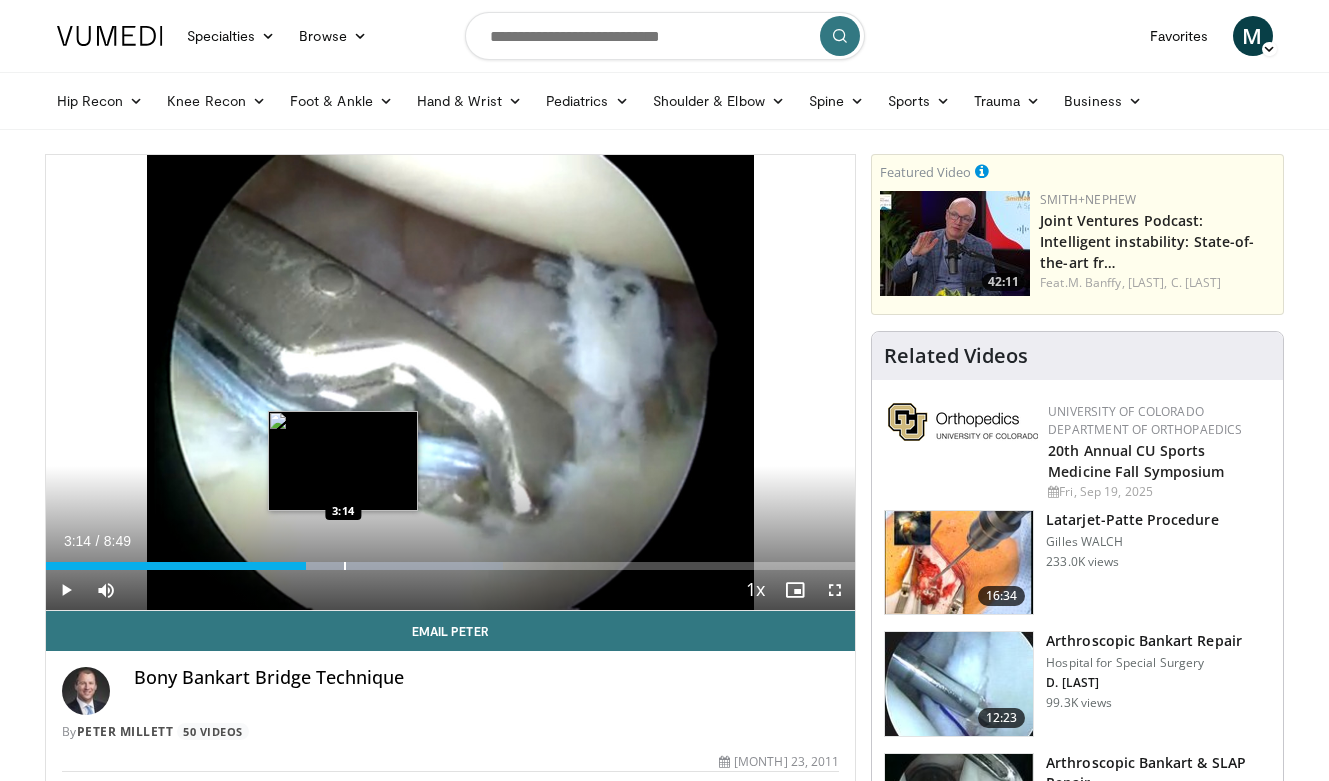 click at bounding box center [345, 566] 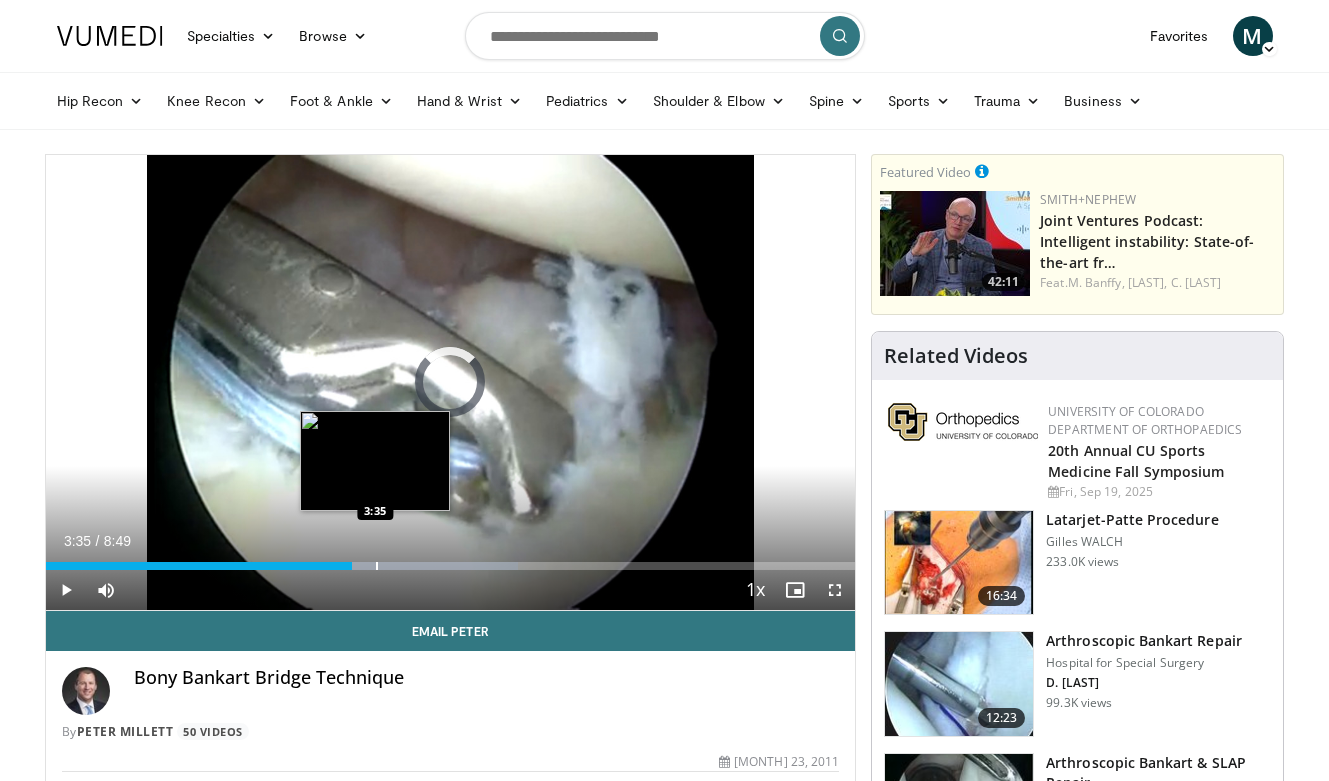 click at bounding box center [377, 566] 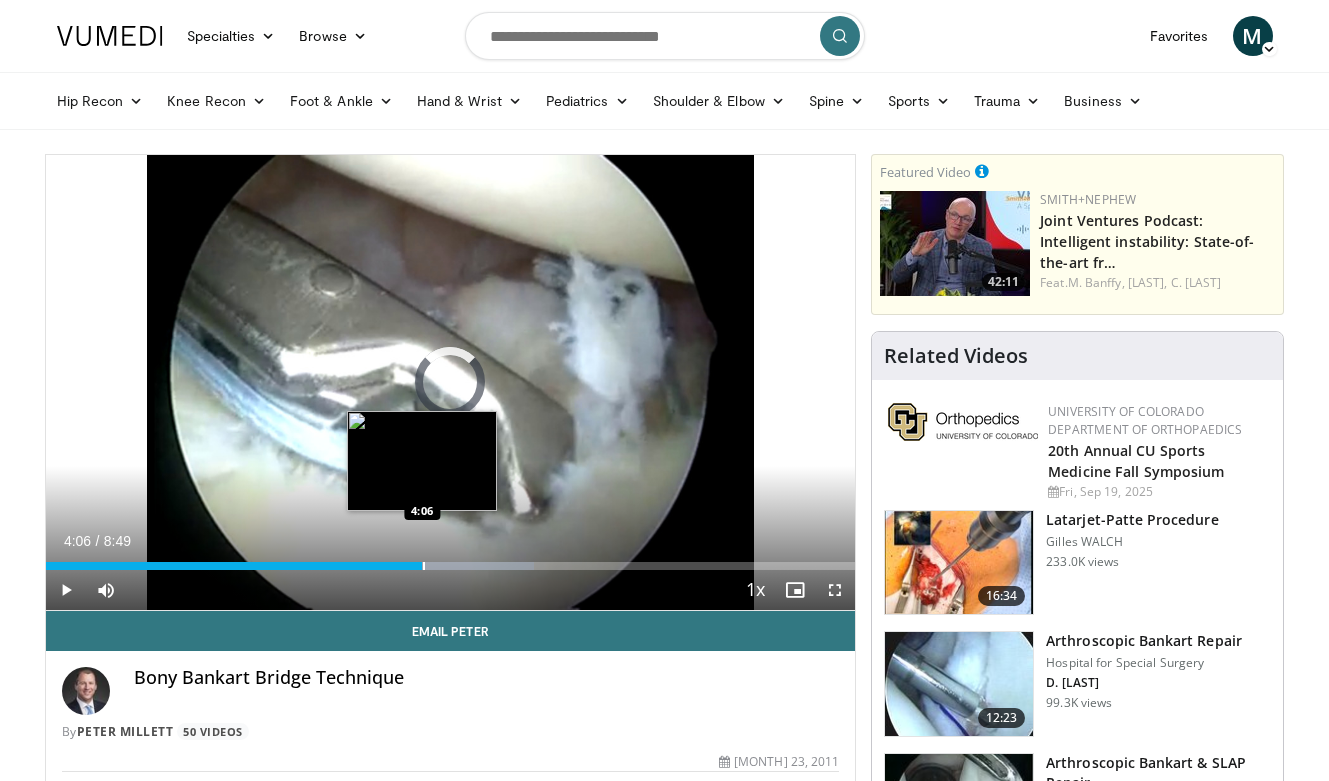 click at bounding box center [424, 566] 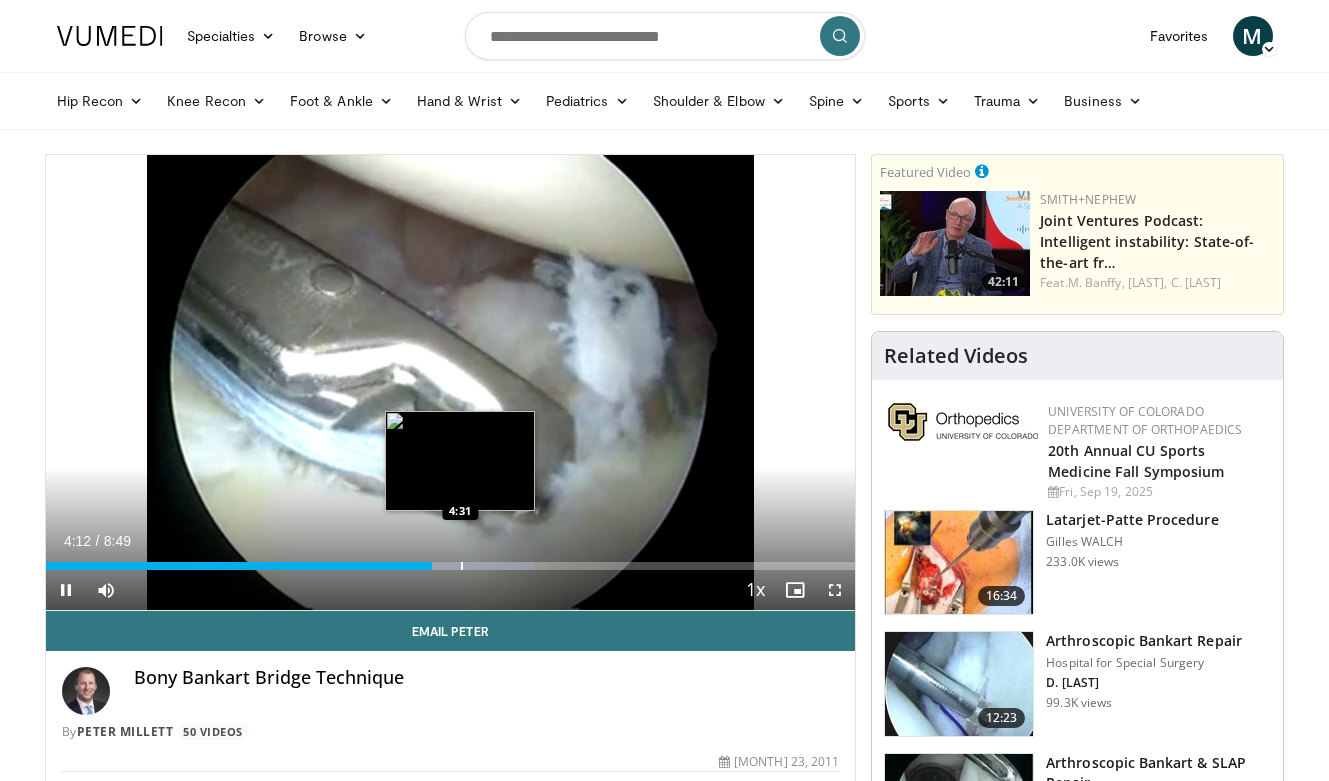 click at bounding box center (462, 566) 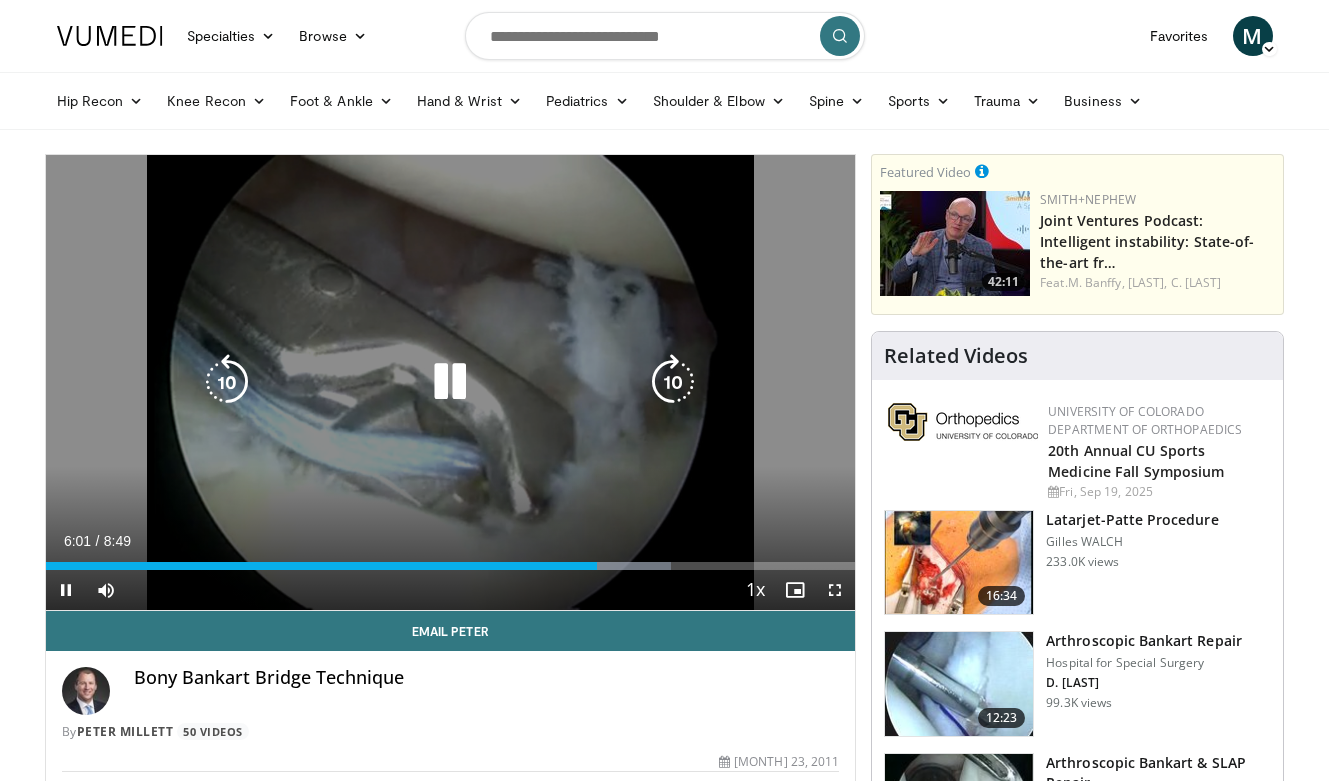 click at bounding box center [450, 382] 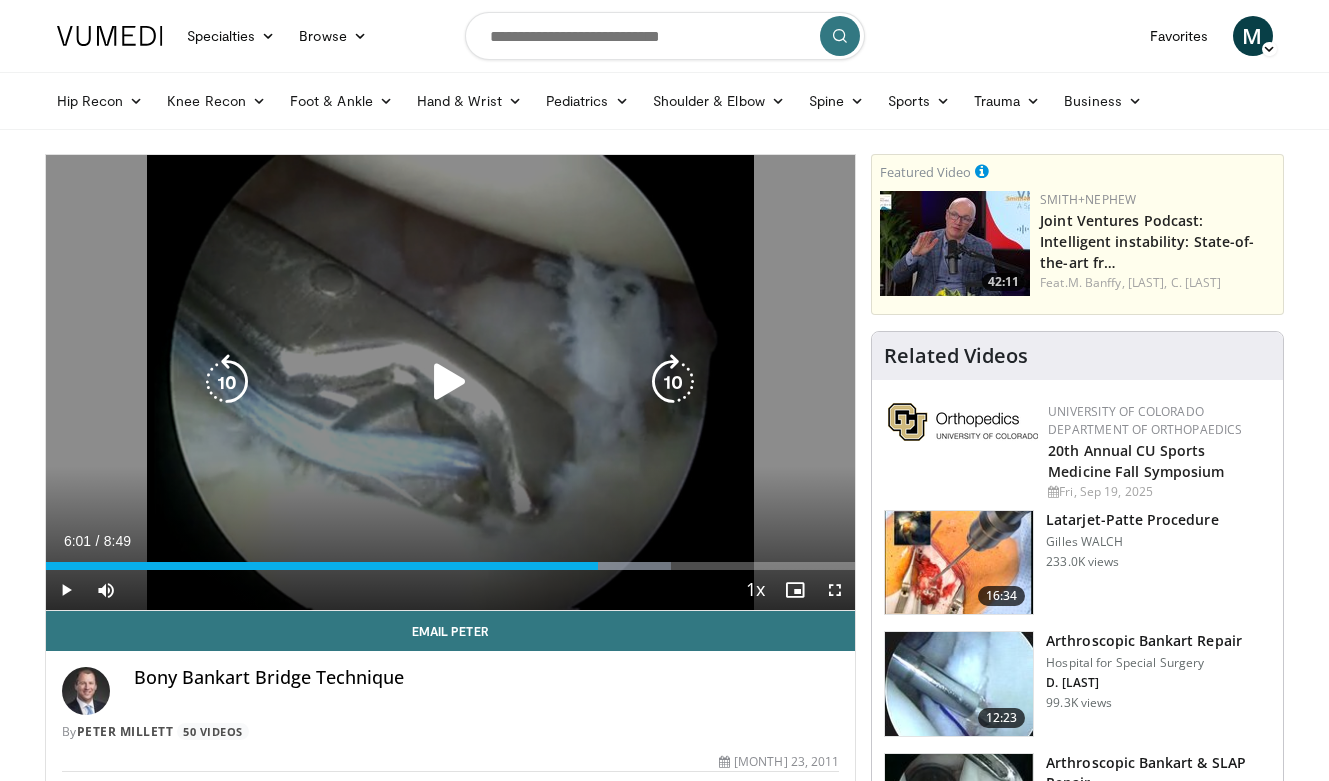 click at bounding box center [450, 382] 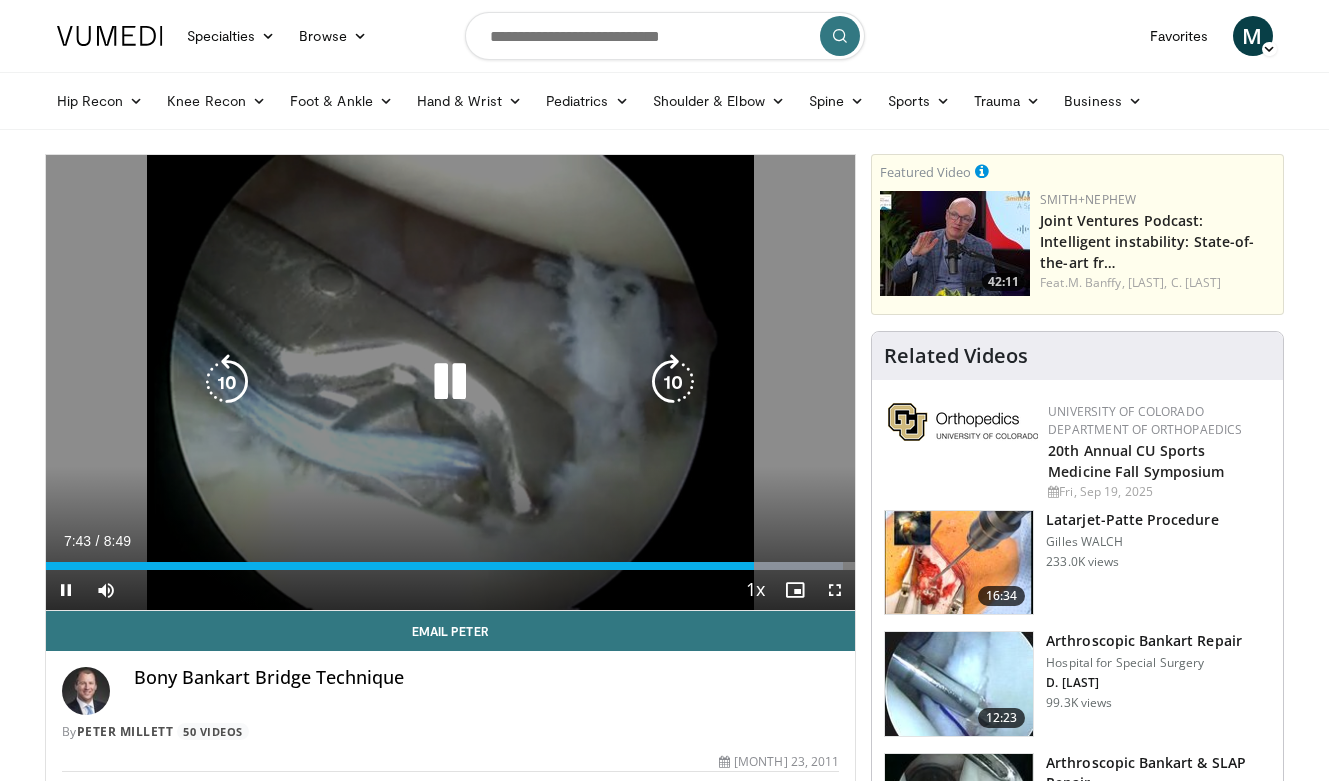 click at bounding box center (450, 382) 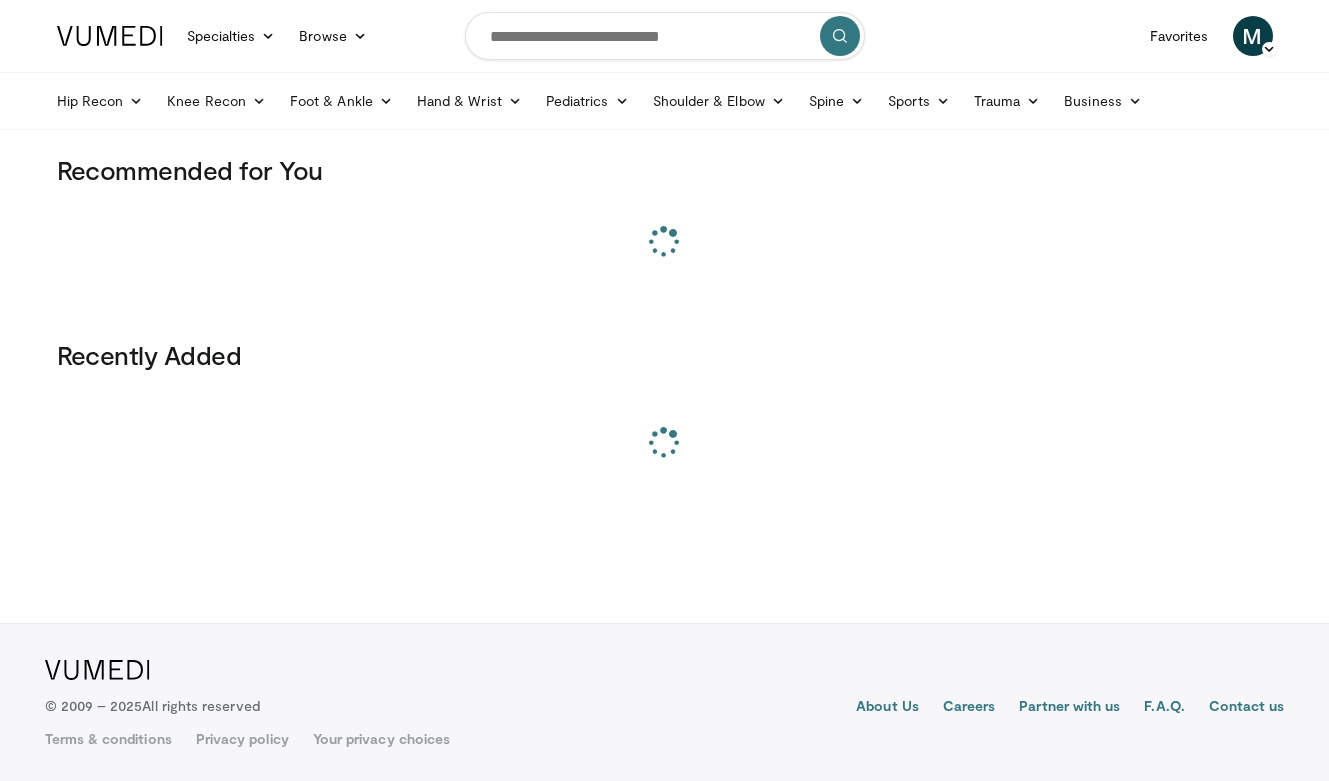 scroll, scrollTop: 0, scrollLeft: 0, axis: both 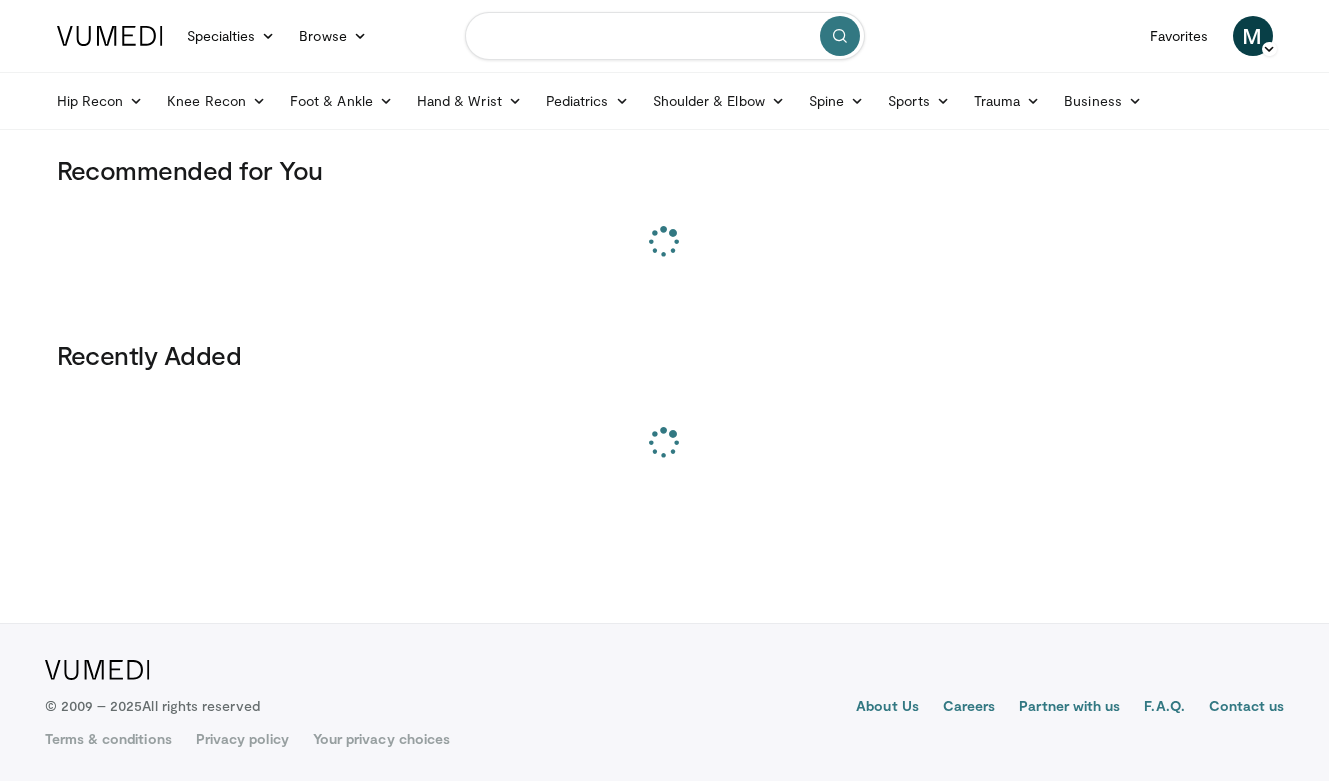click at bounding box center (665, 36) 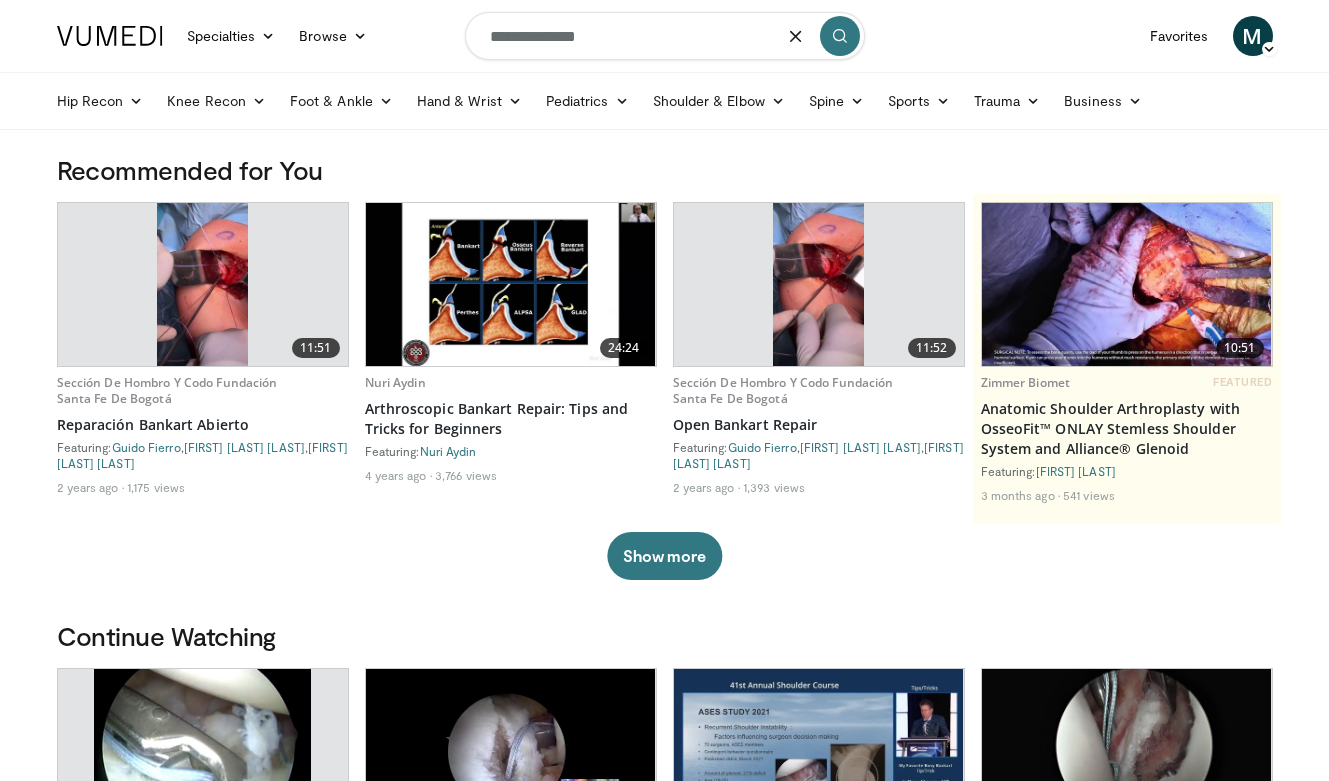 type on "**********" 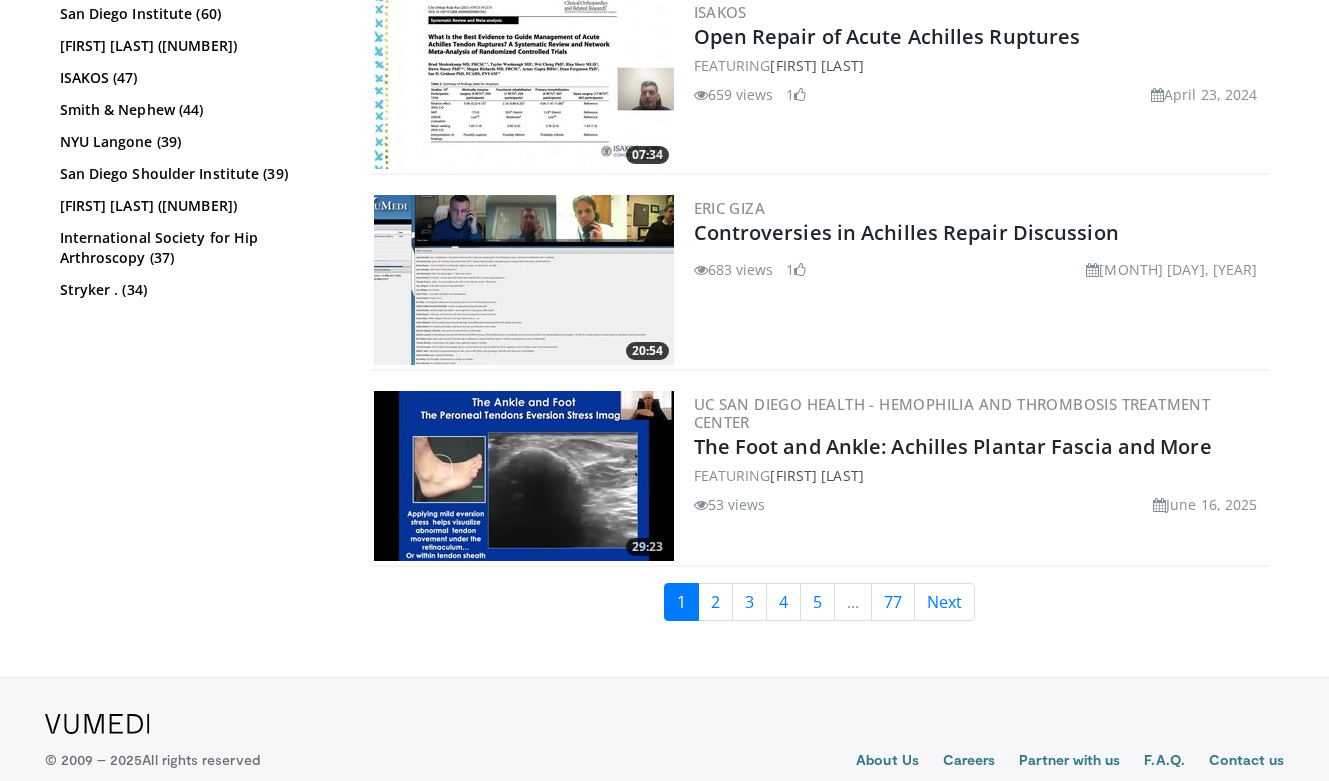 scroll, scrollTop: 4936, scrollLeft: 0, axis: vertical 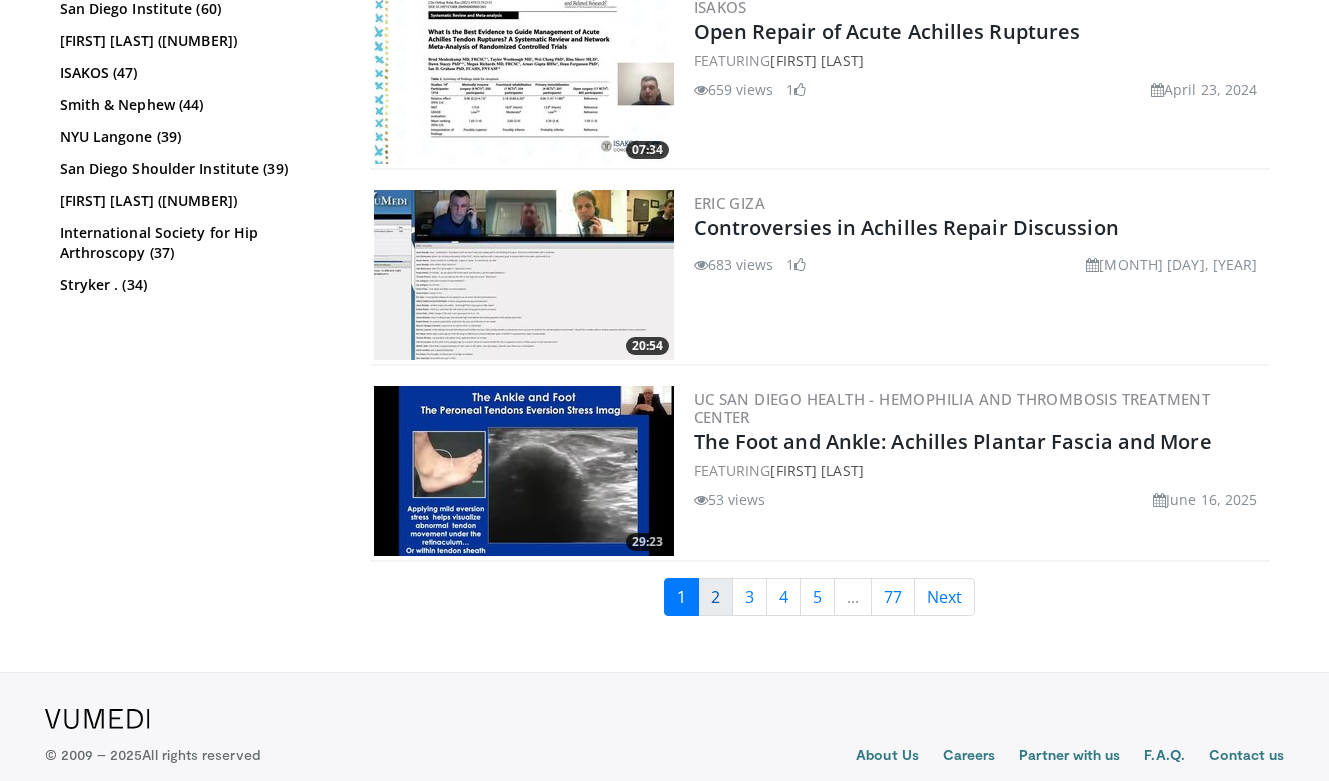click on "2" at bounding box center (715, 597) 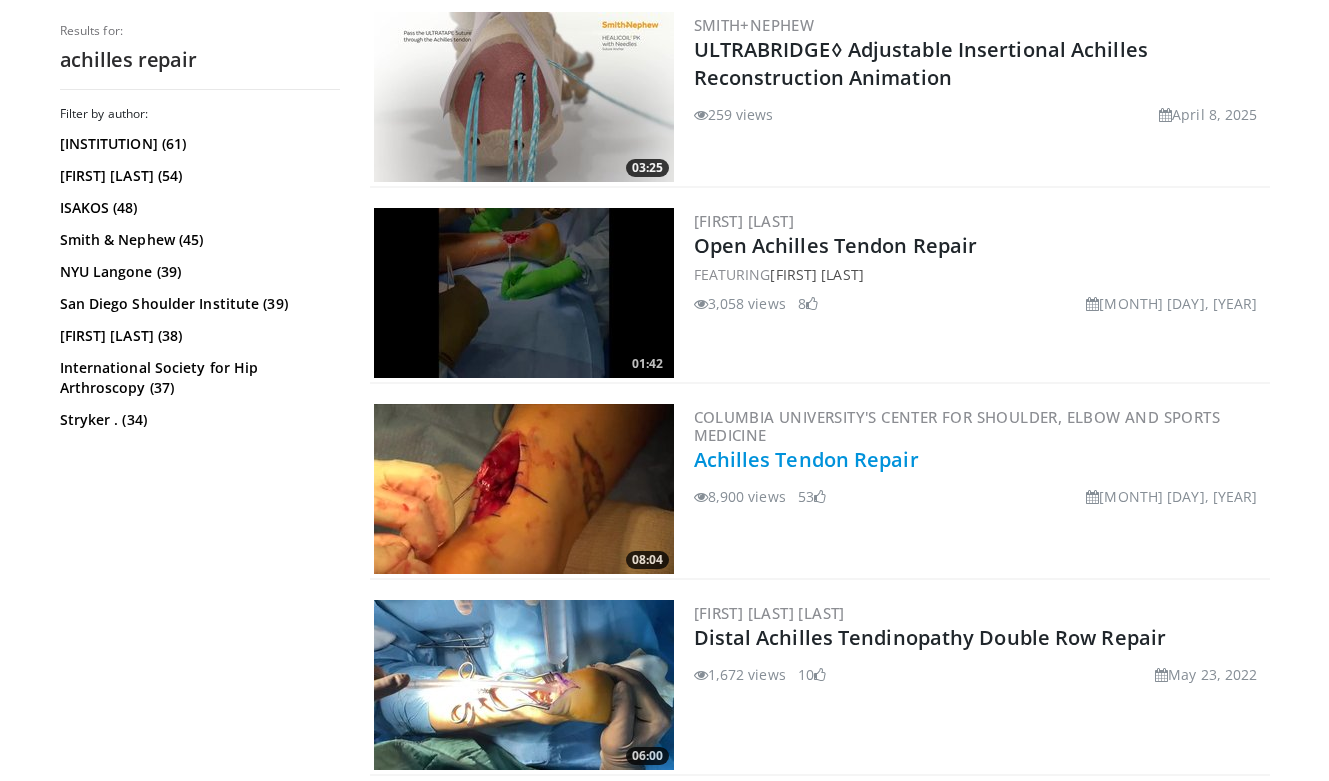 scroll, scrollTop: 804, scrollLeft: 0, axis: vertical 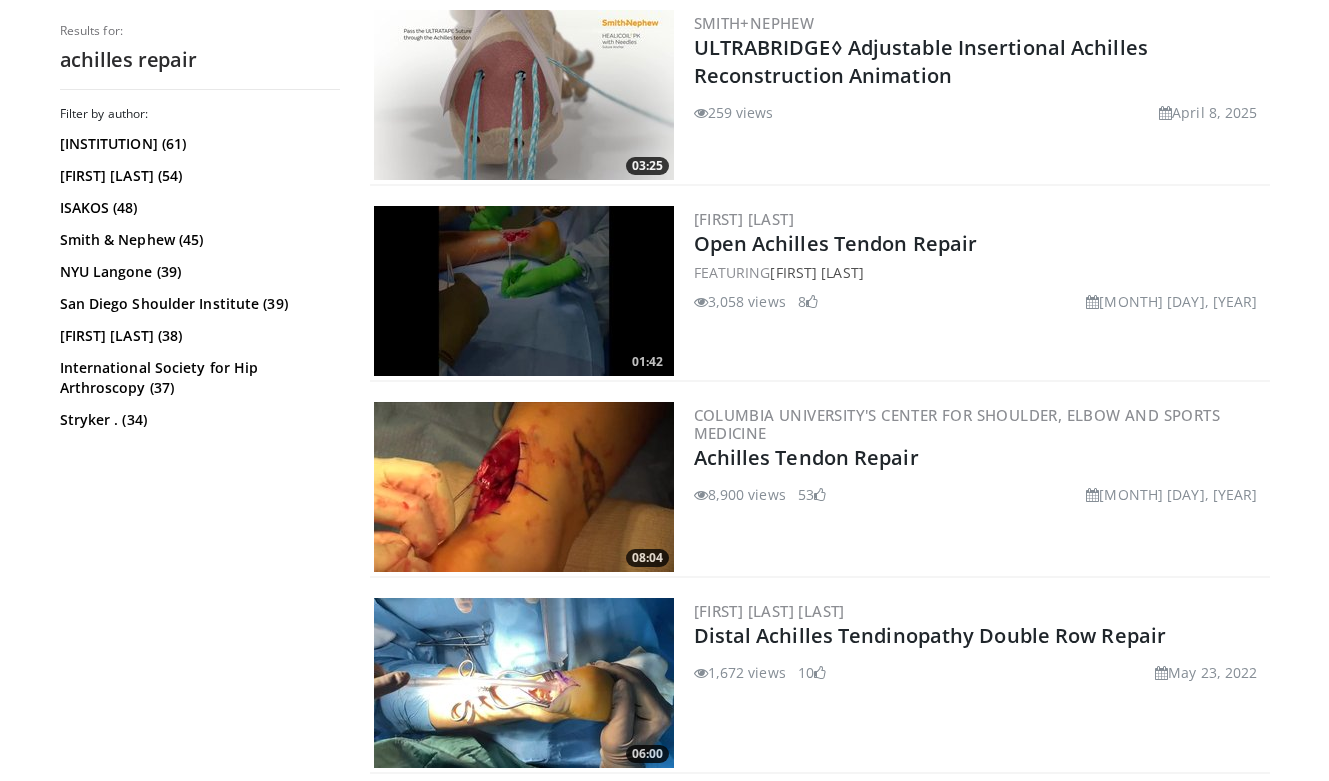 click at bounding box center (524, 487) 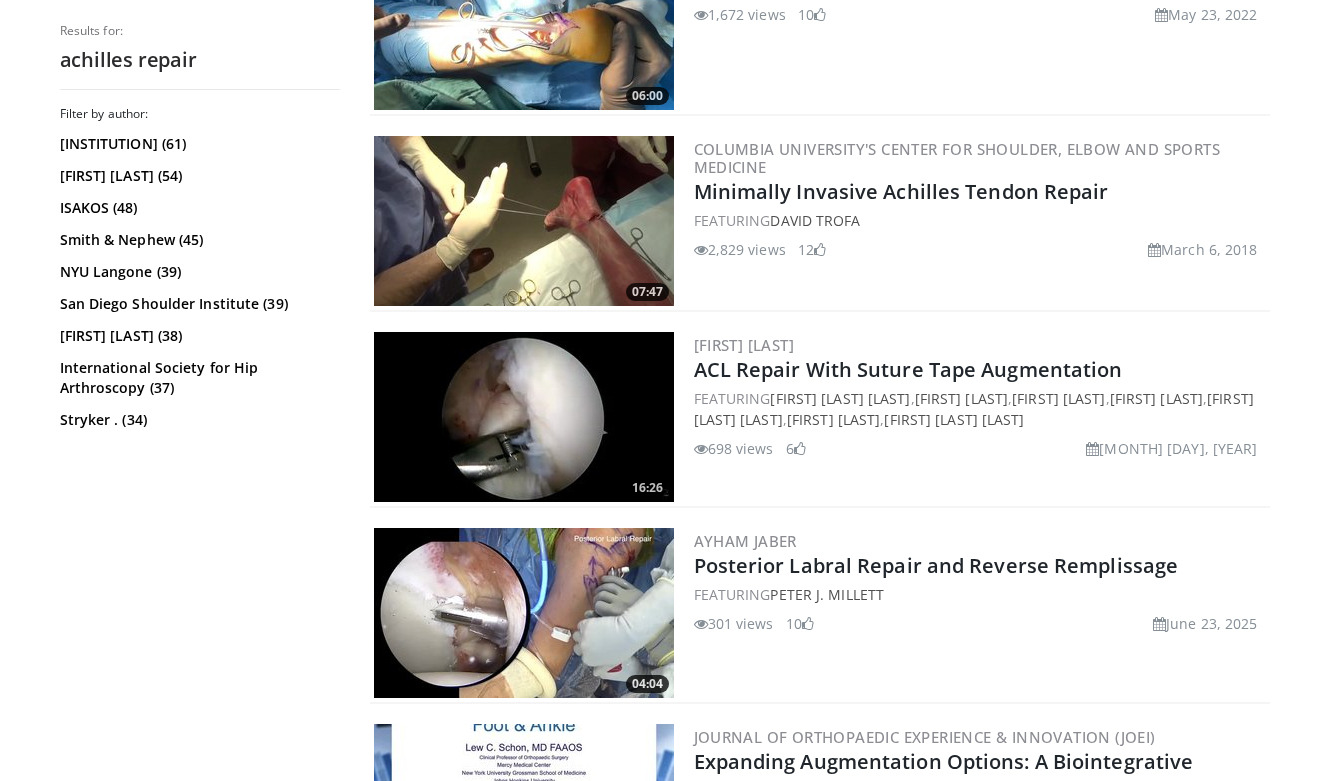 scroll, scrollTop: 1463, scrollLeft: 0, axis: vertical 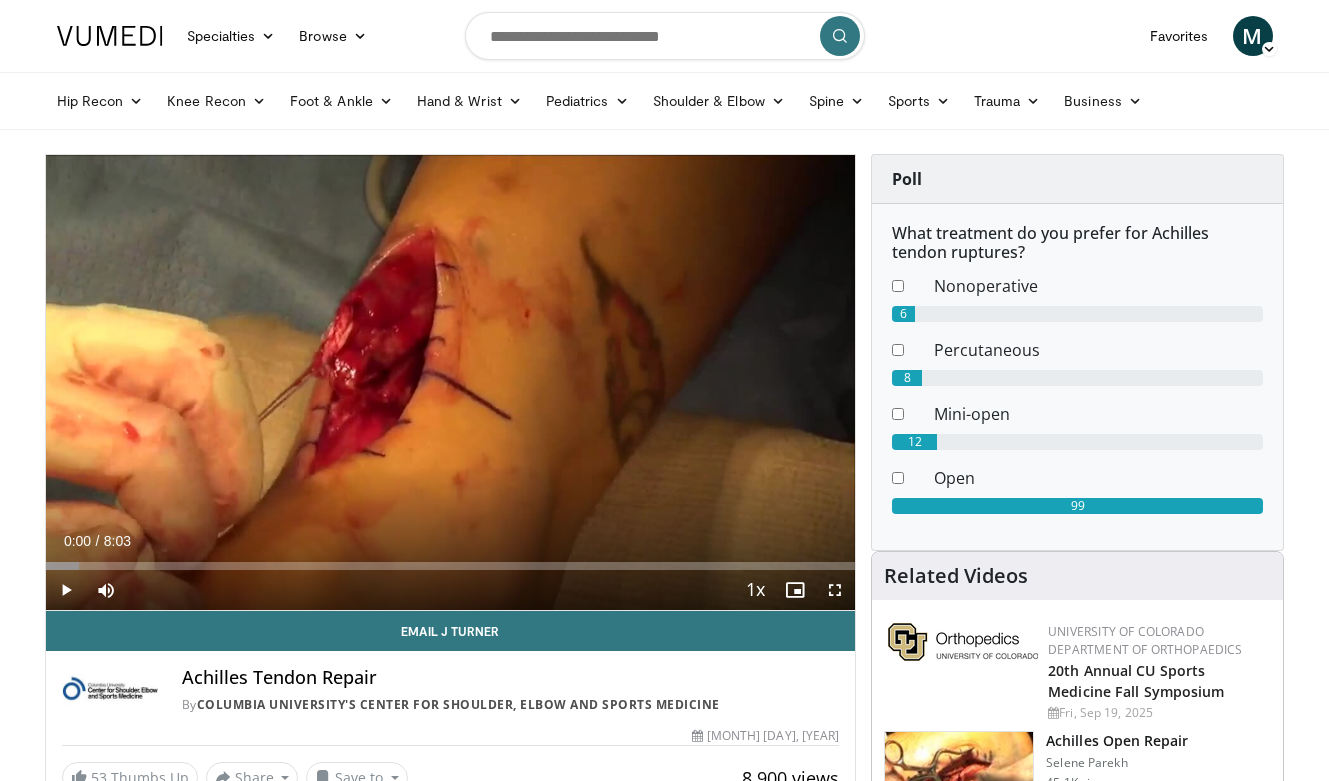 click at bounding box center (66, 590) 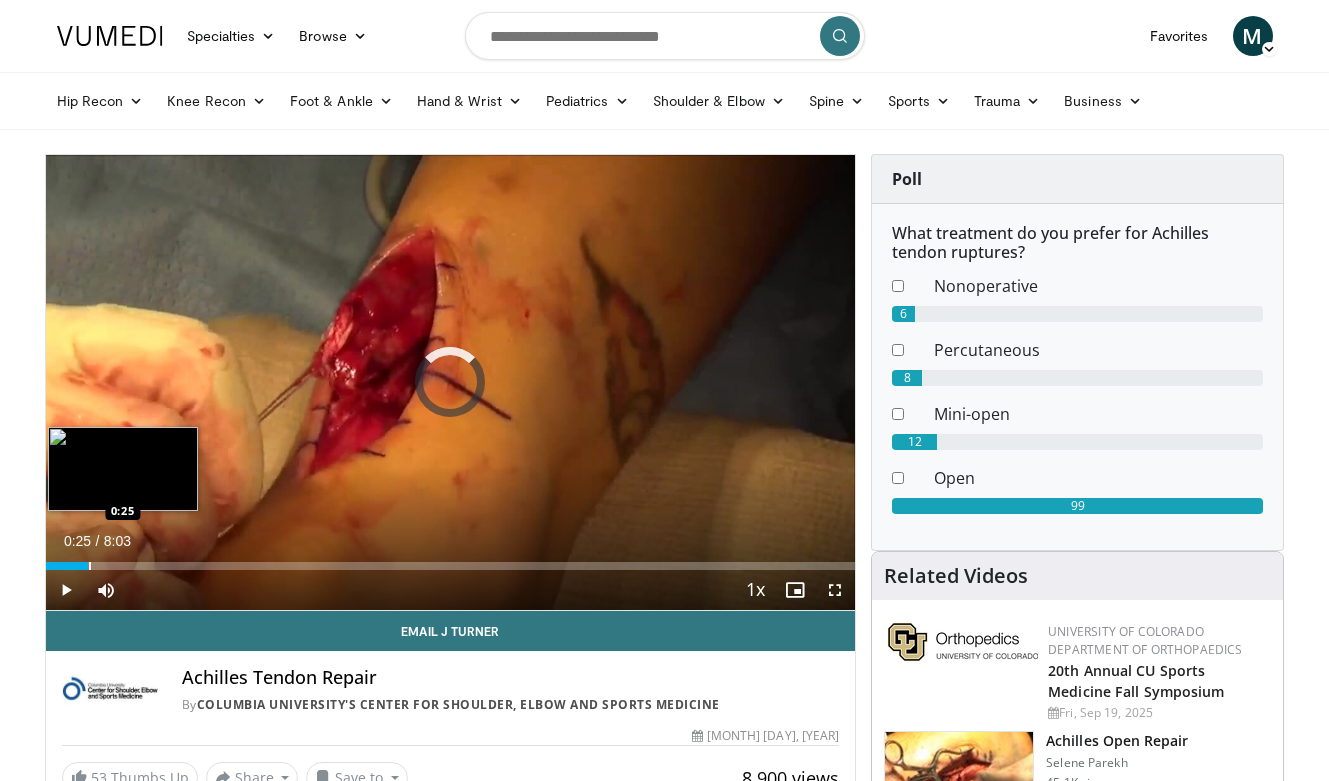 click on "Loaded :  4.12% 0:01 0:25" at bounding box center [451, 560] 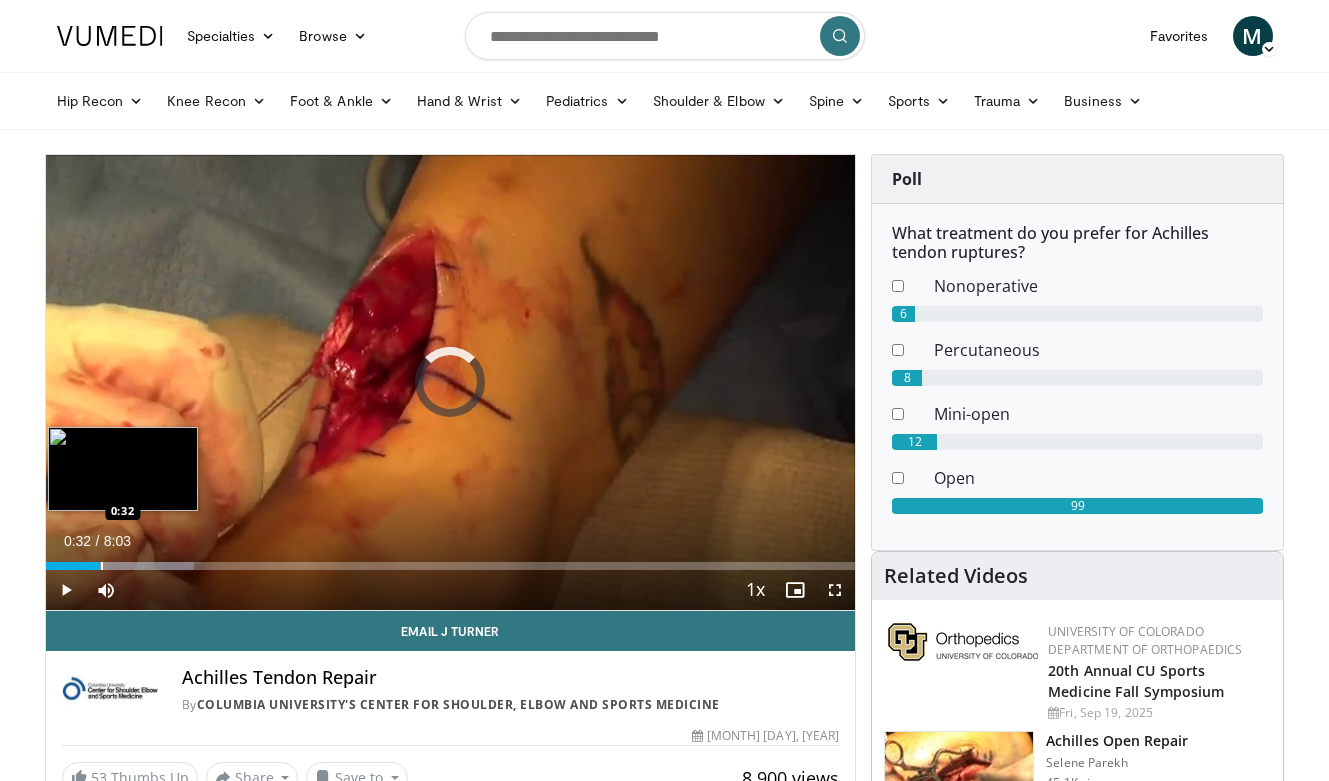 click at bounding box center (102, 566) 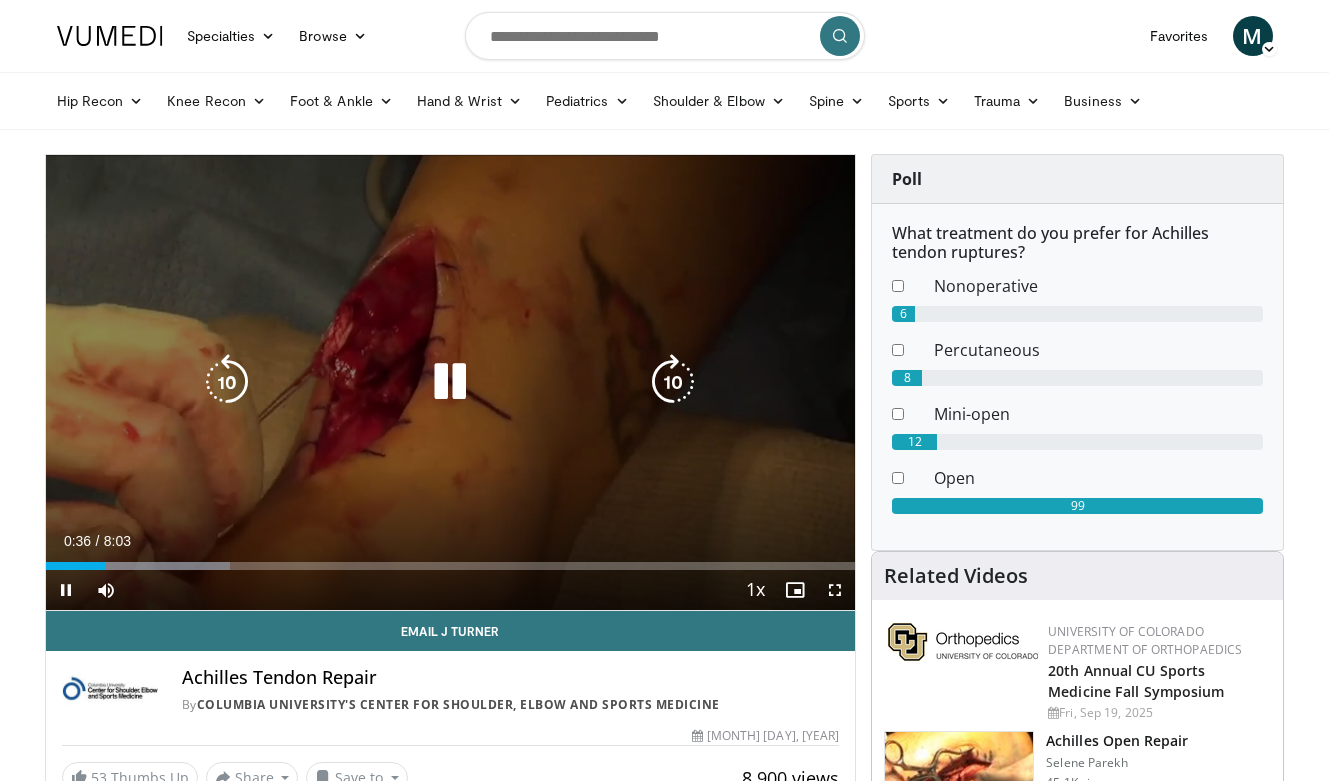 click at bounding box center (450, 382) 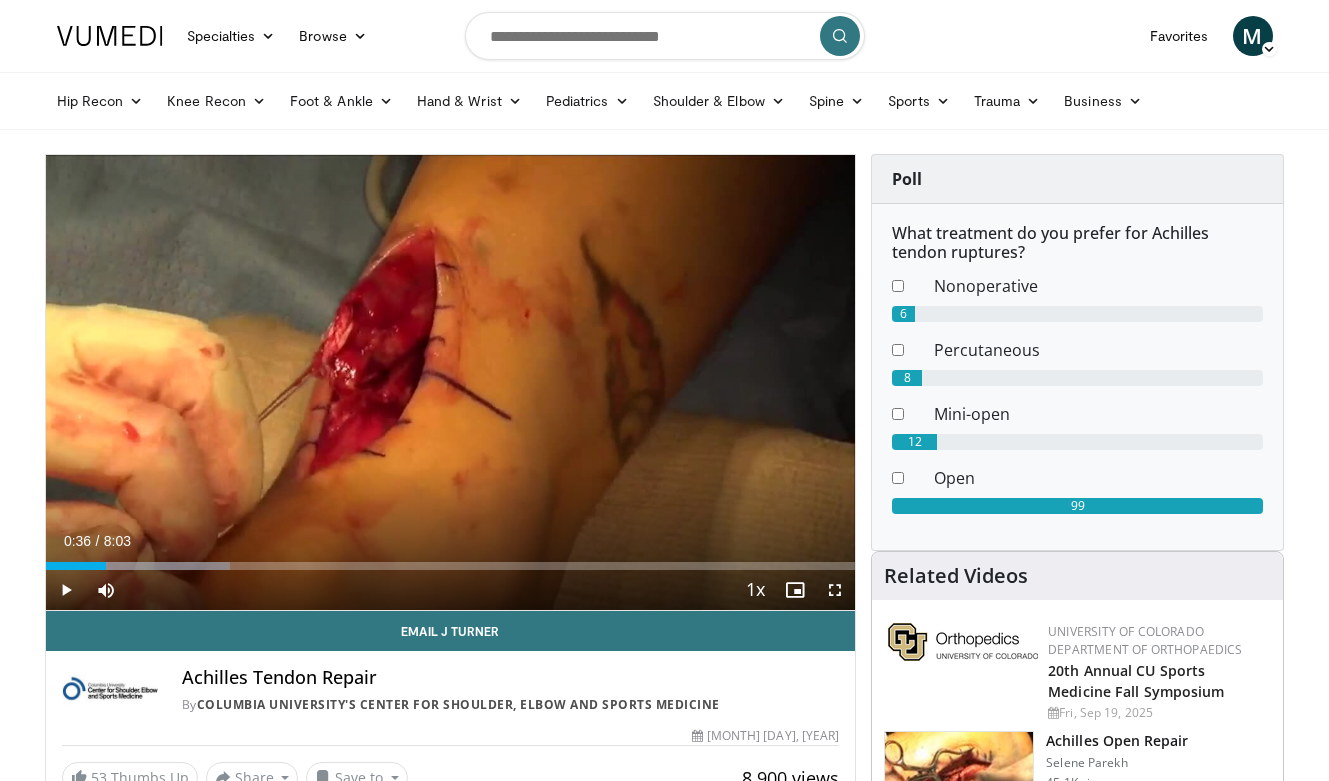 click at bounding box center (66, 590) 